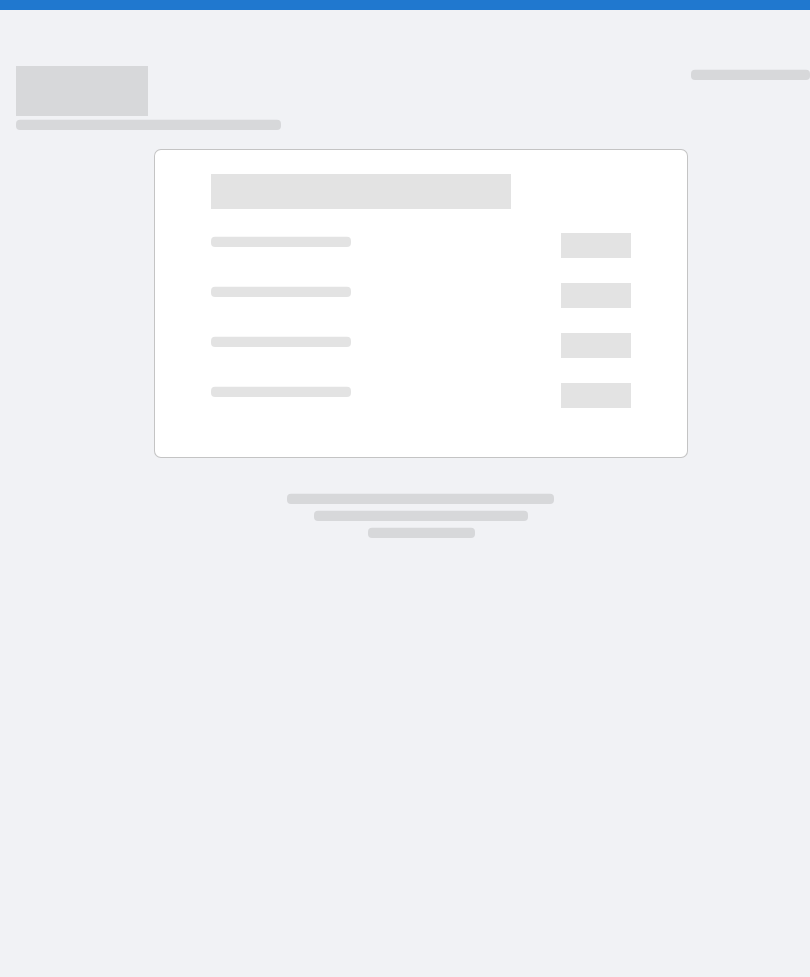scroll, scrollTop: 0, scrollLeft: 0, axis: both 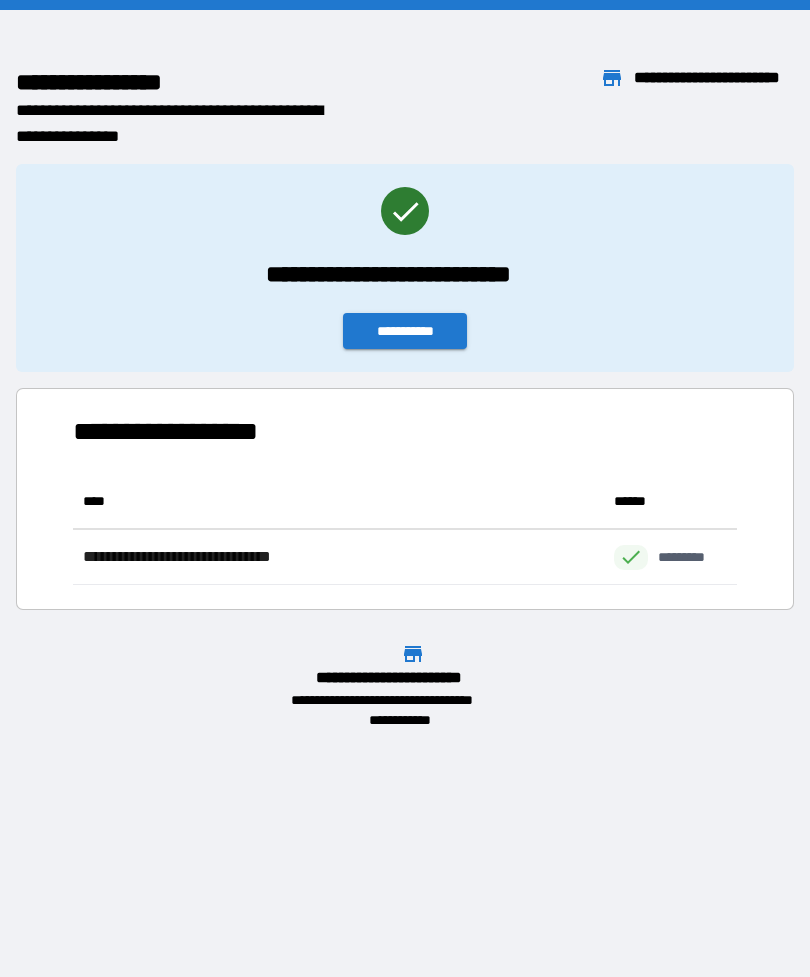 click on "**********" at bounding box center [405, 331] 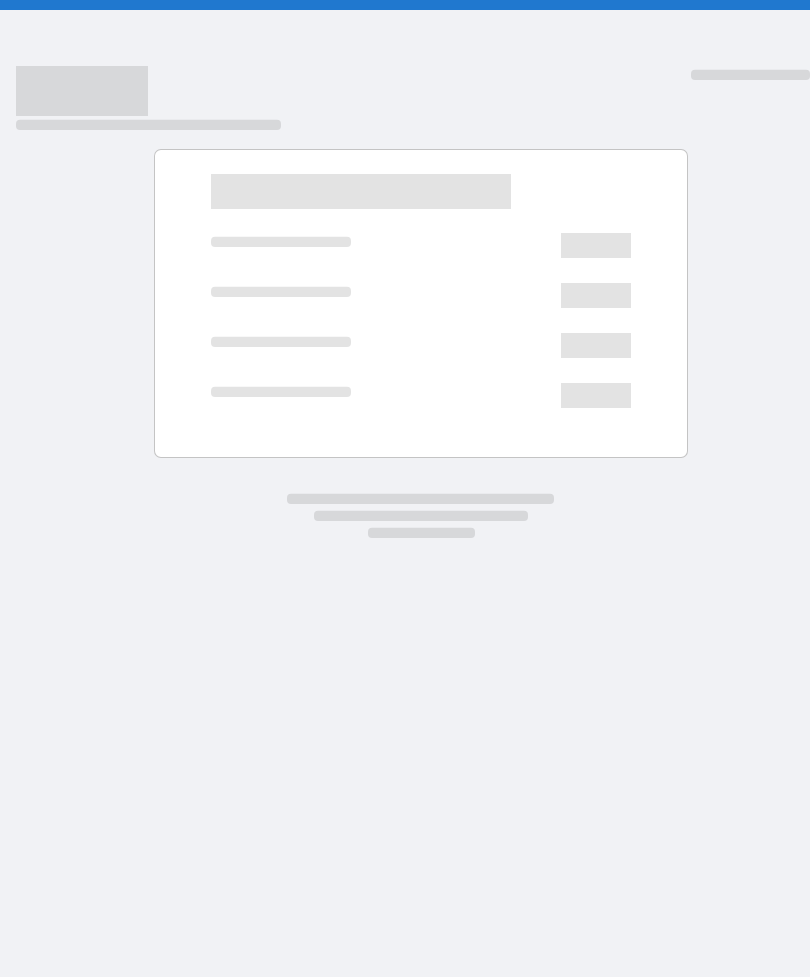 scroll, scrollTop: 0, scrollLeft: 0, axis: both 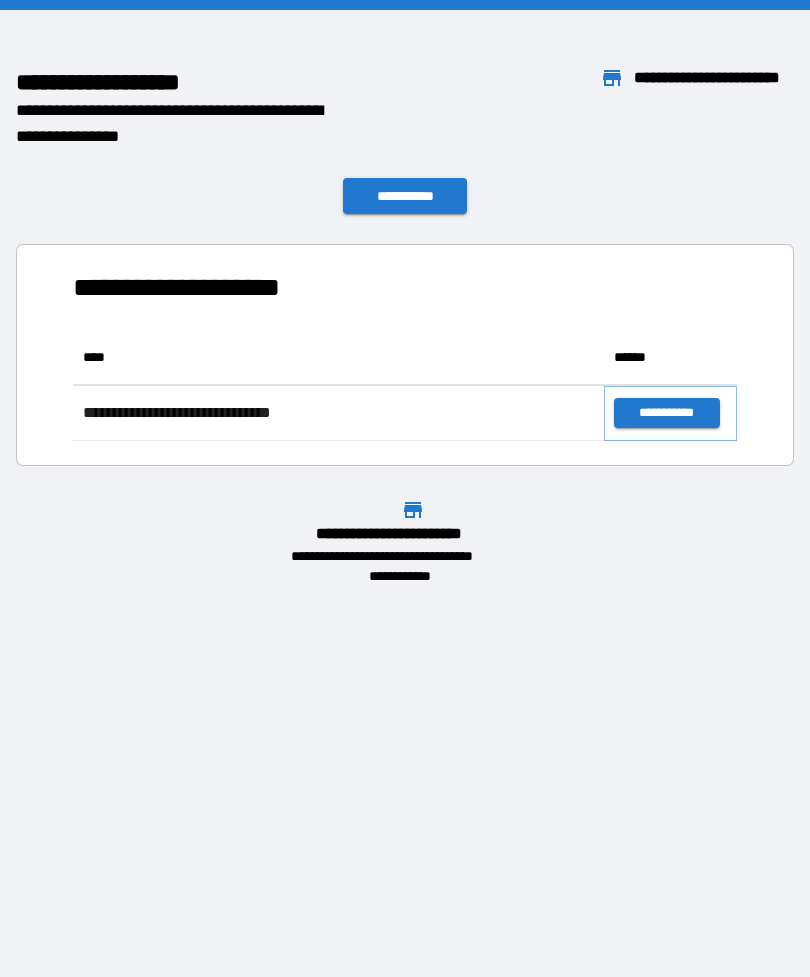click on "**********" at bounding box center (666, 413) 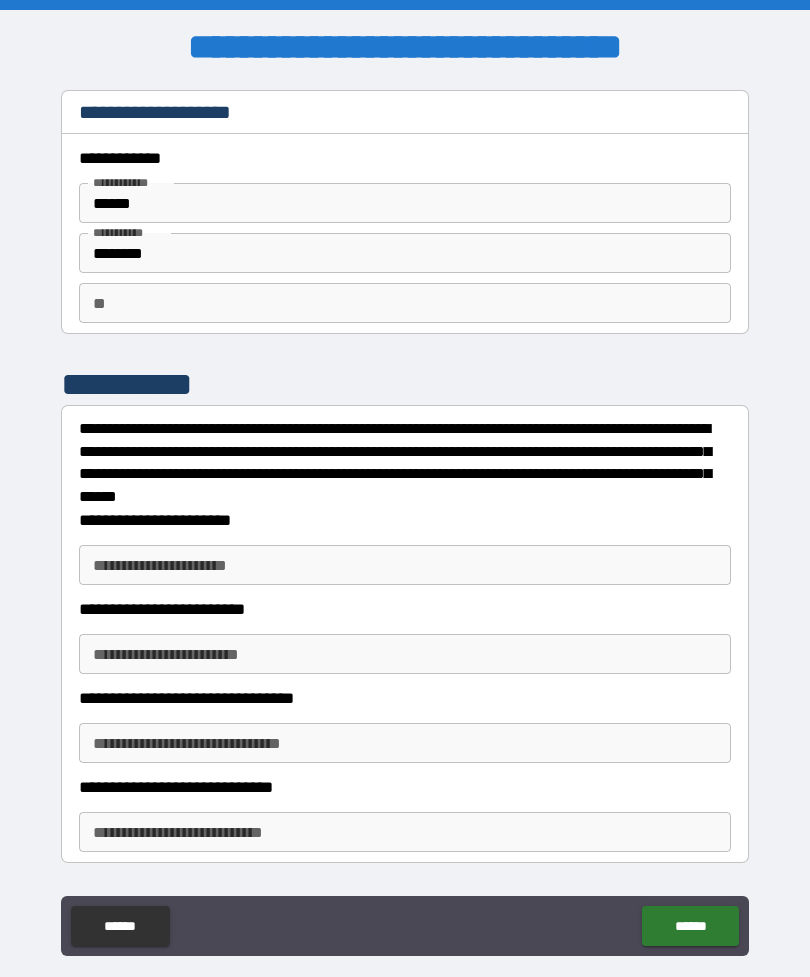 click on "**********" at bounding box center [405, 565] 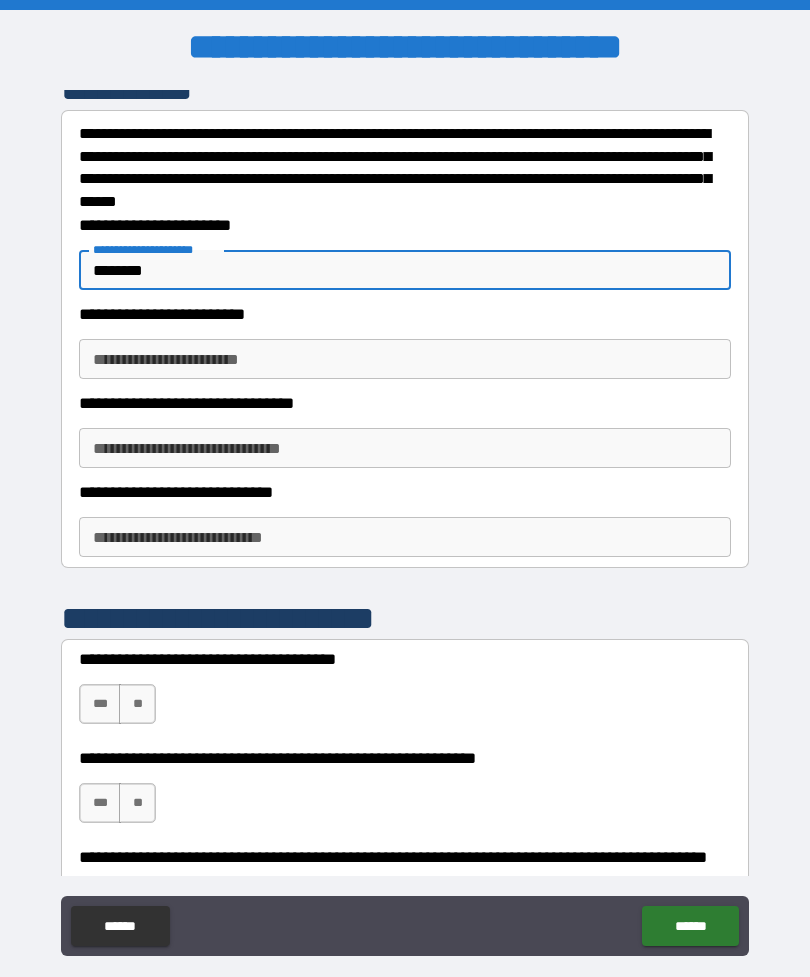 scroll, scrollTop: 299, scrollLeft: 0, axis: vertical 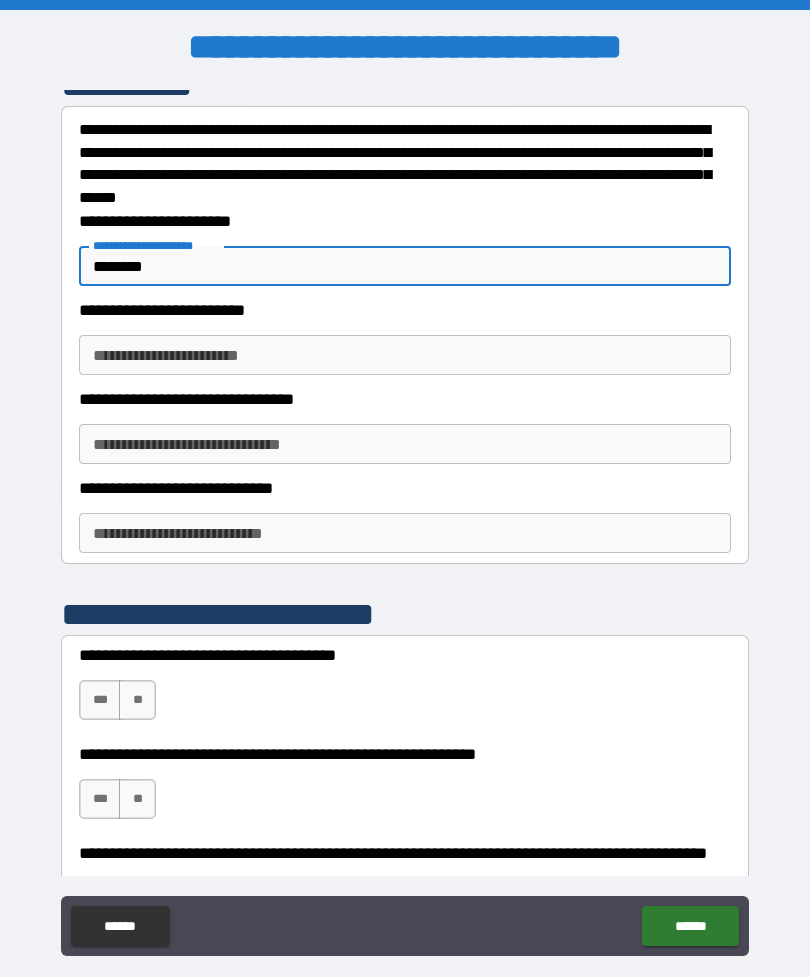 type on "********" 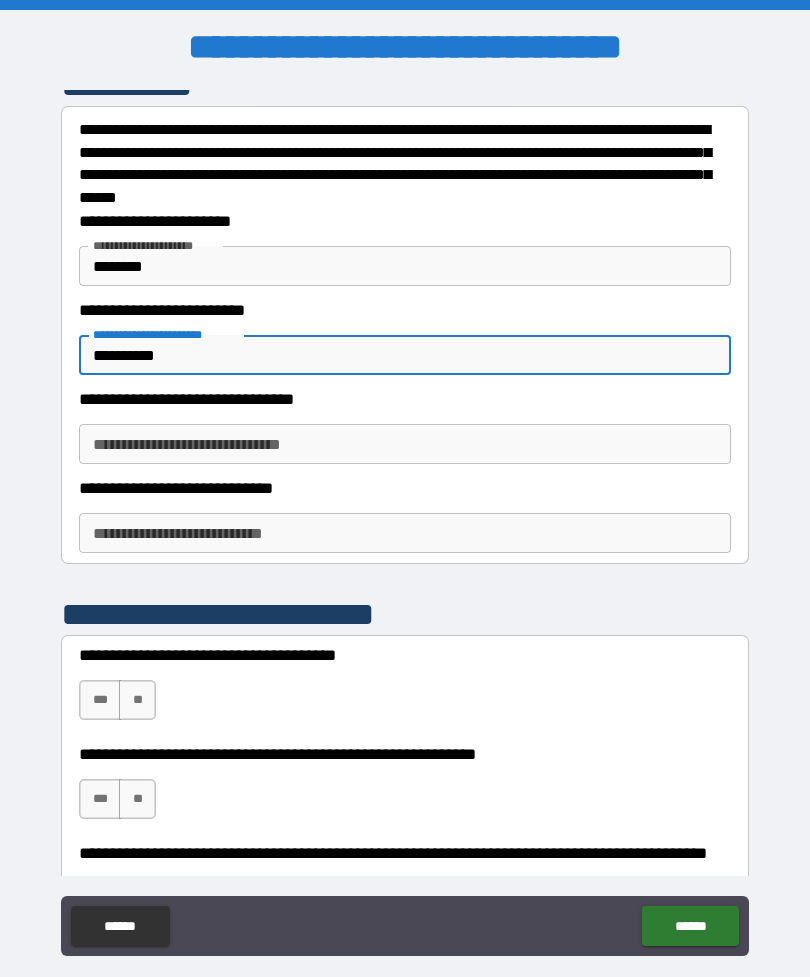 type on "**********" 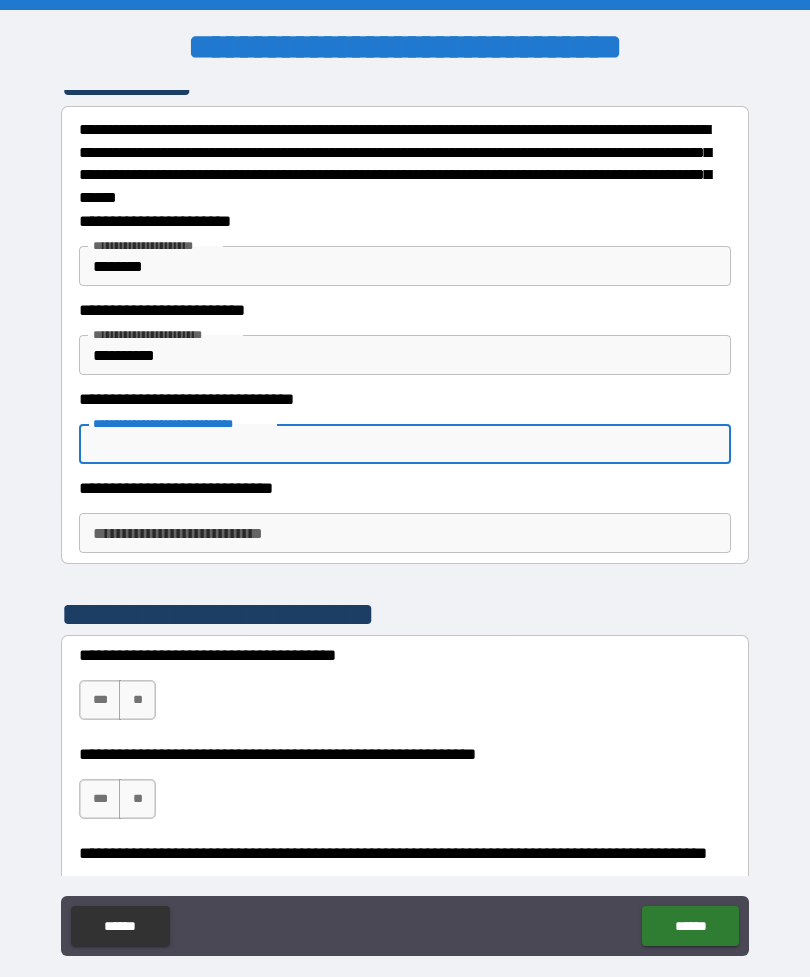 click on "**********" at bounding box center (405, 533) 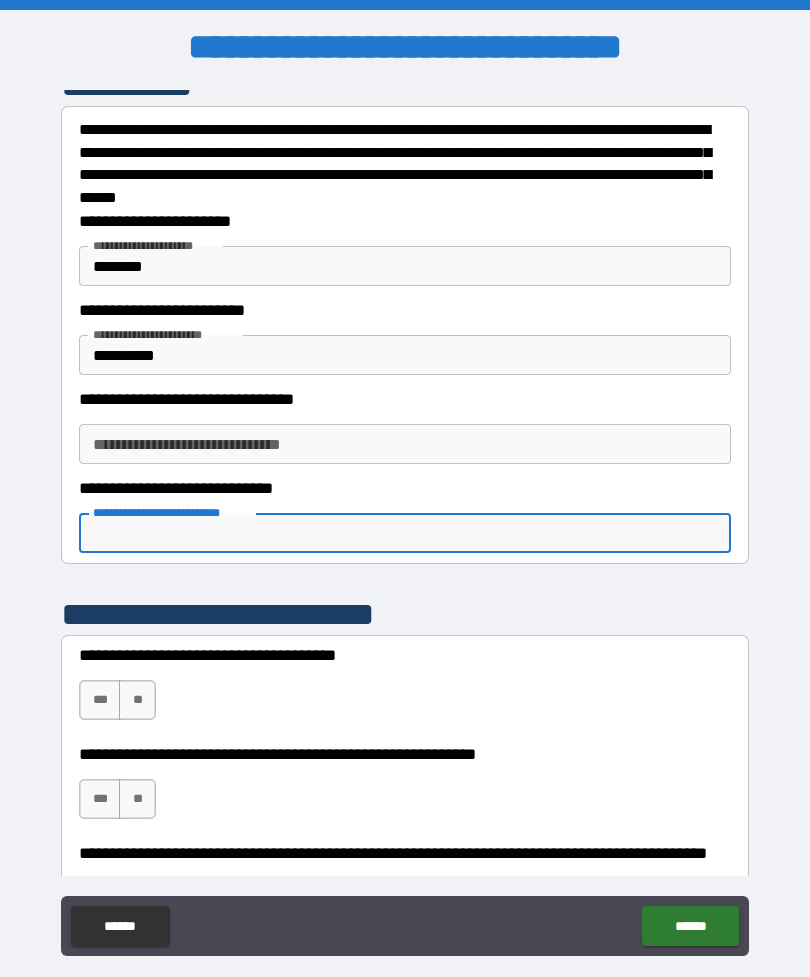 type on "*" 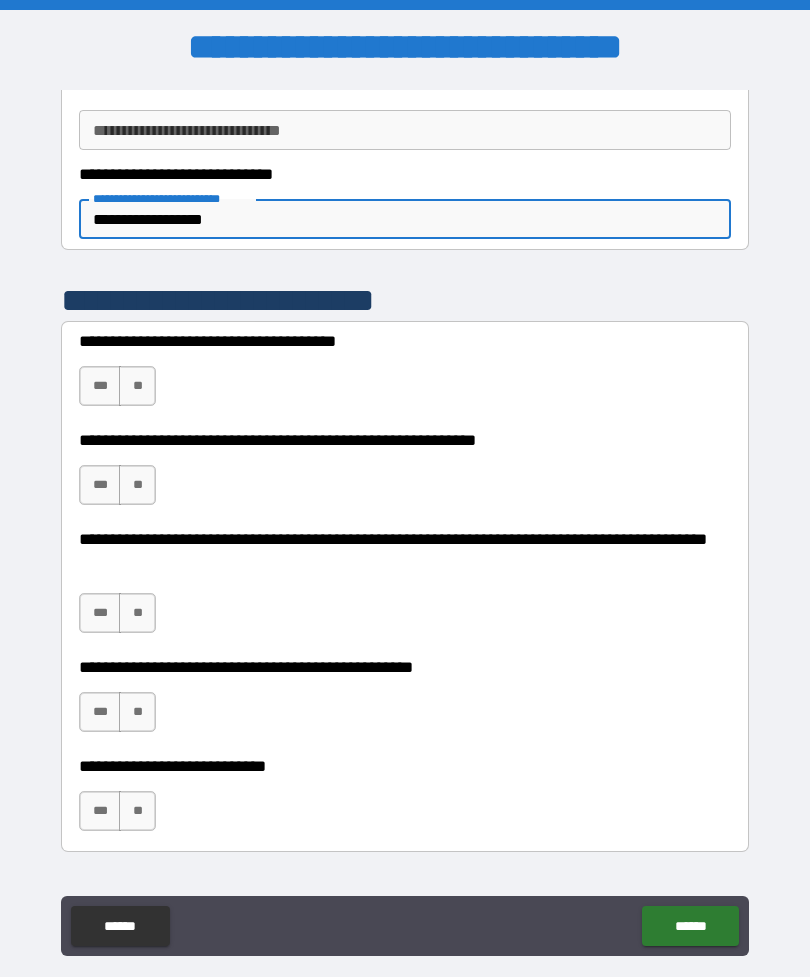 scroll, scrollTop: 618, scrollLeft: 0, axis: vertical 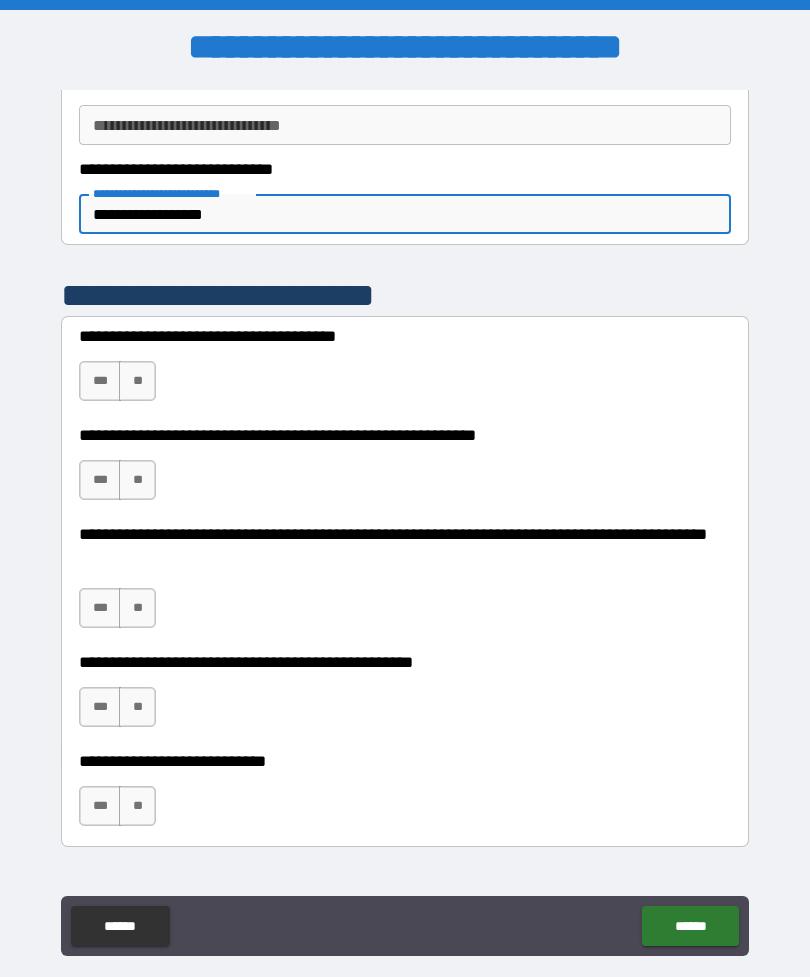 type on "**********" 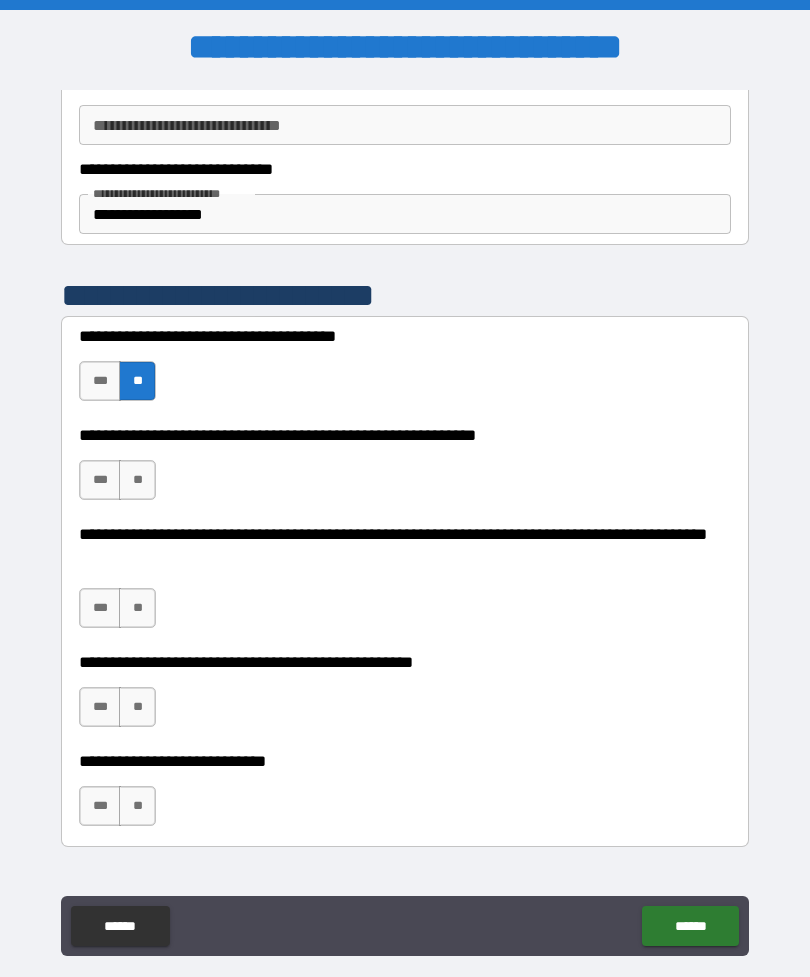 click on "***" at bounding box center (100, 480) 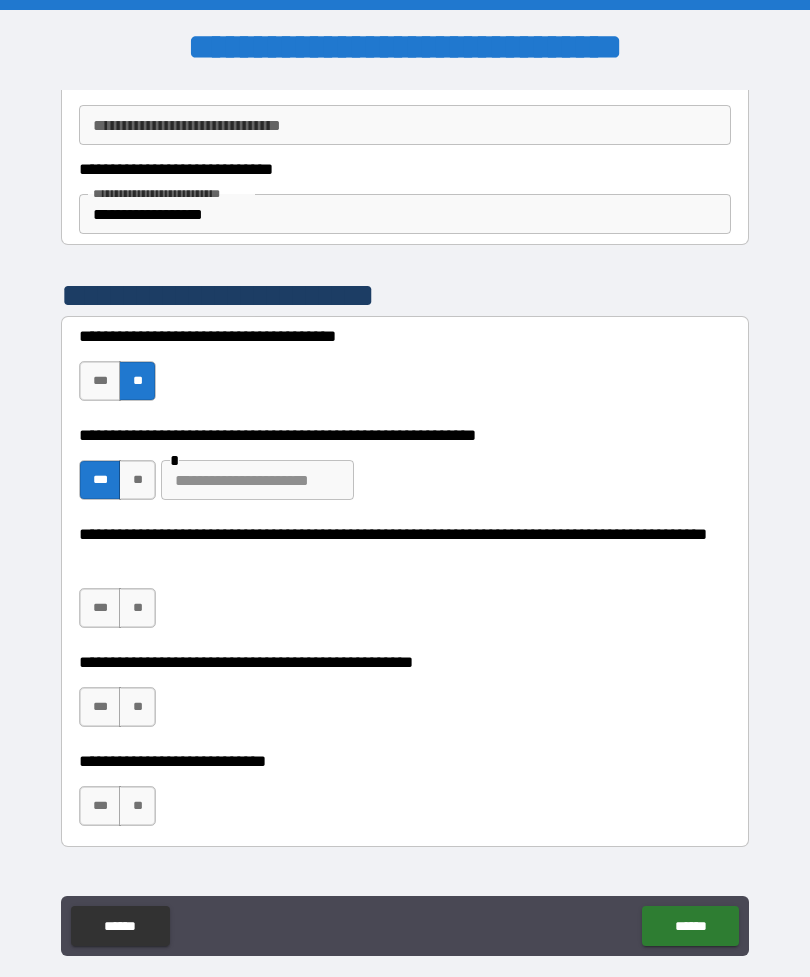 click at bounding box center [257, 480] 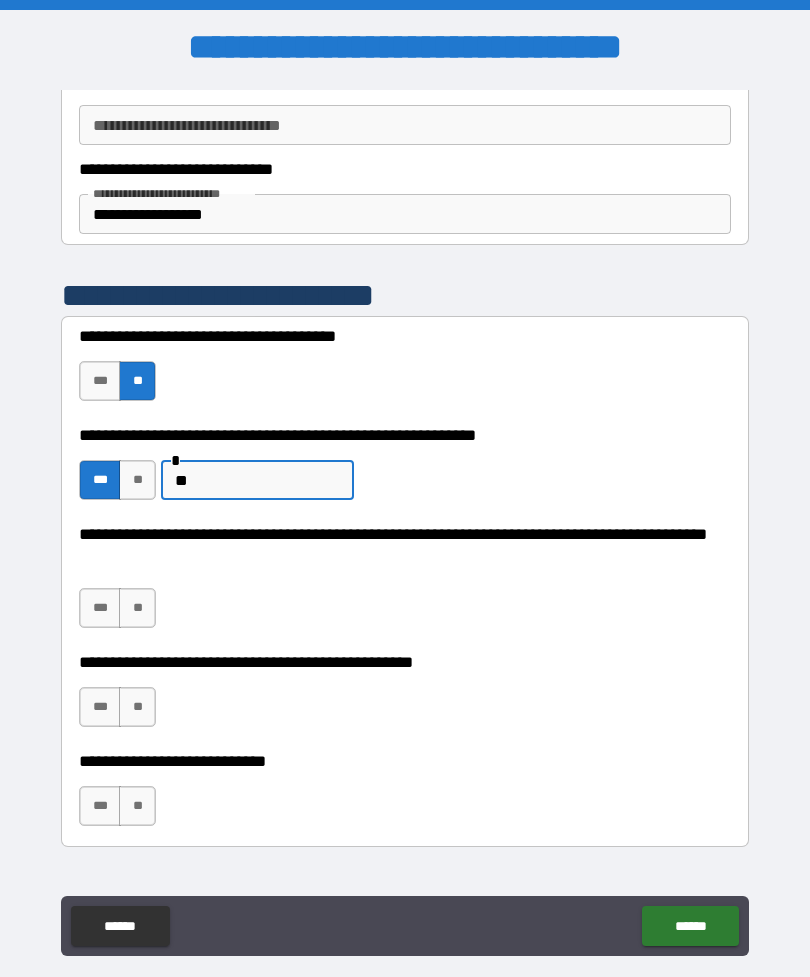 type on "*" 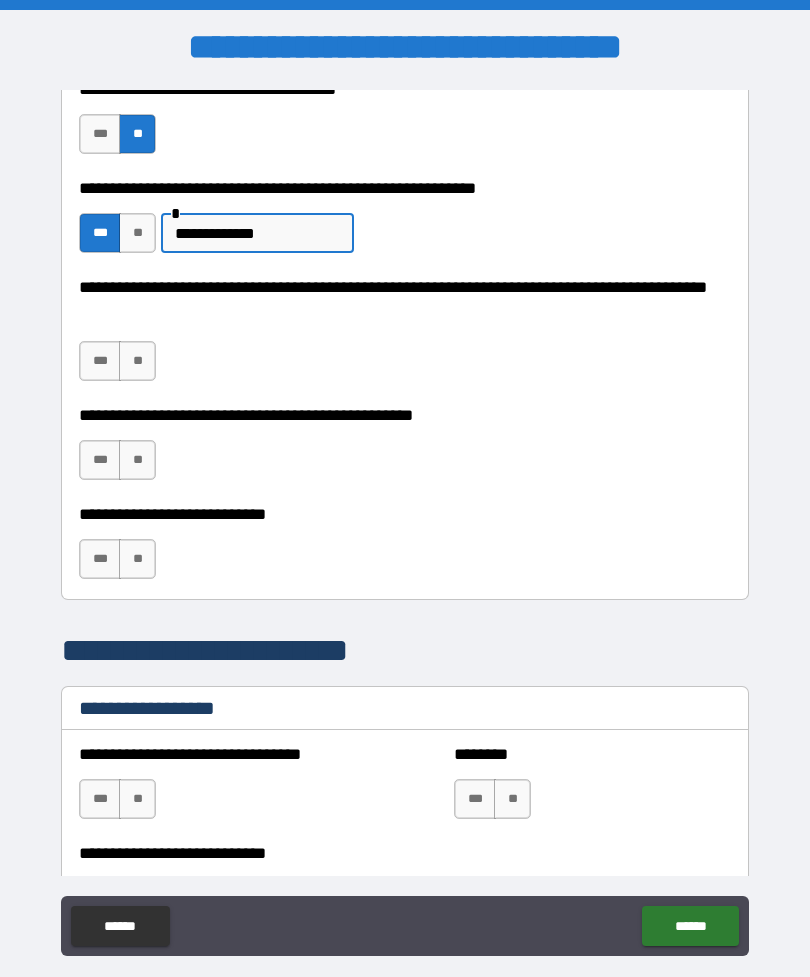 scroll, scrollTop: 867, scrollLeft: 0, axis: vertical 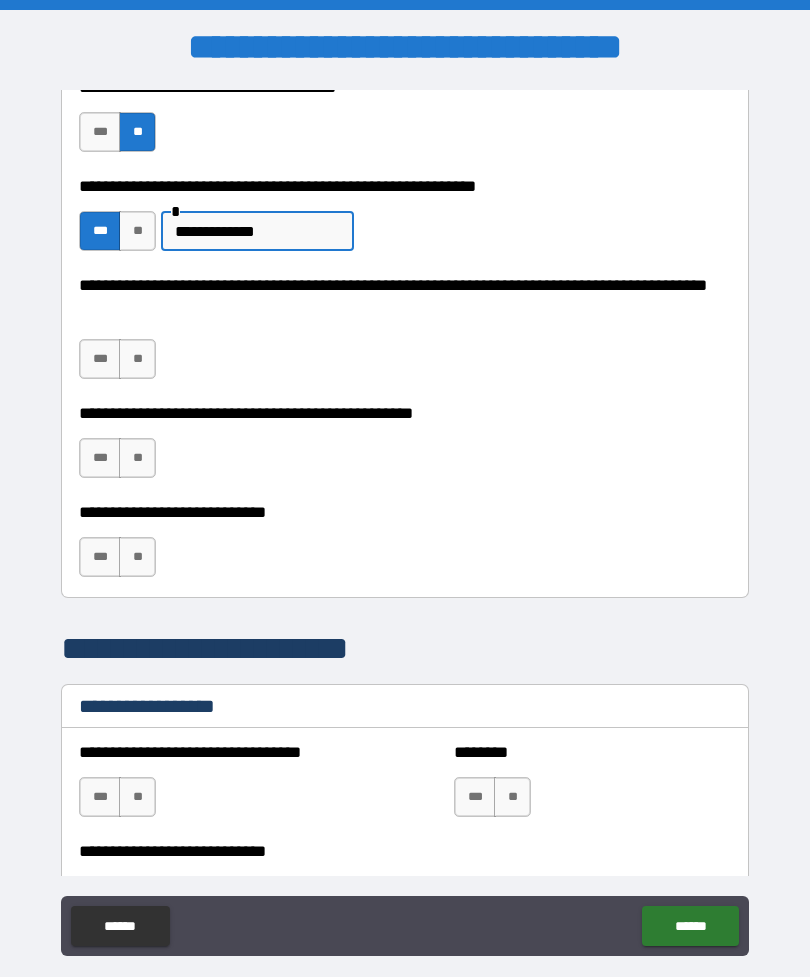 type on "**********" 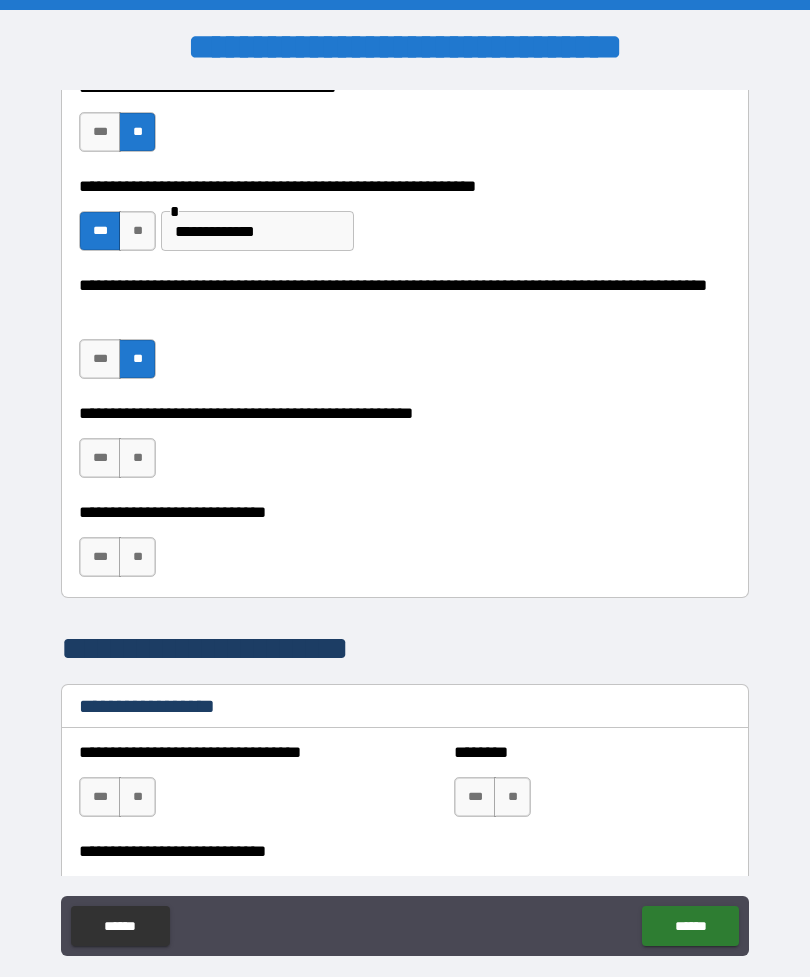 click on "**" at bounding box center (137, 458) 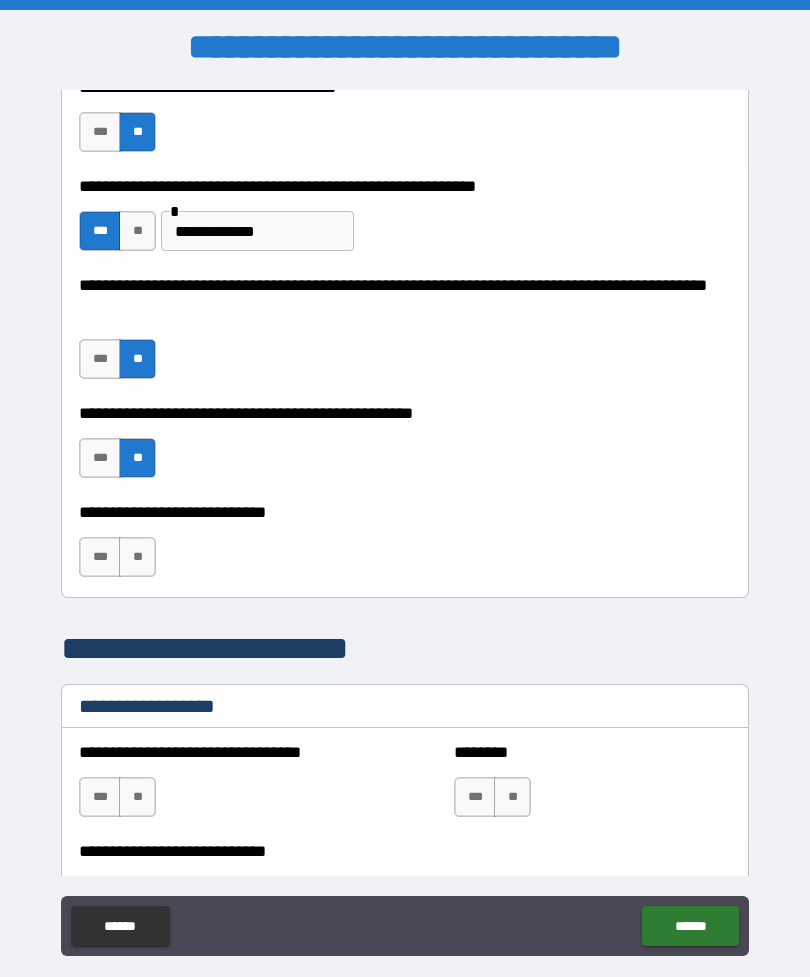 click on "**" at bounding box center (137, 557) 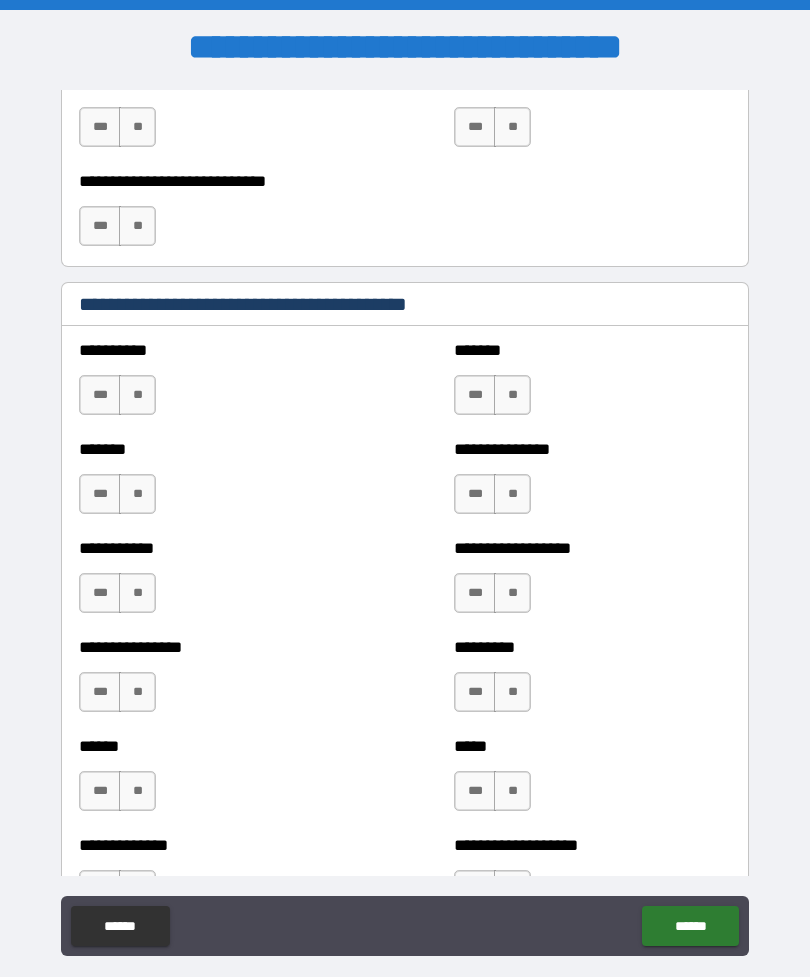 scroll, scrollTop: 1548, scrollLeft: 0, axis: vertical 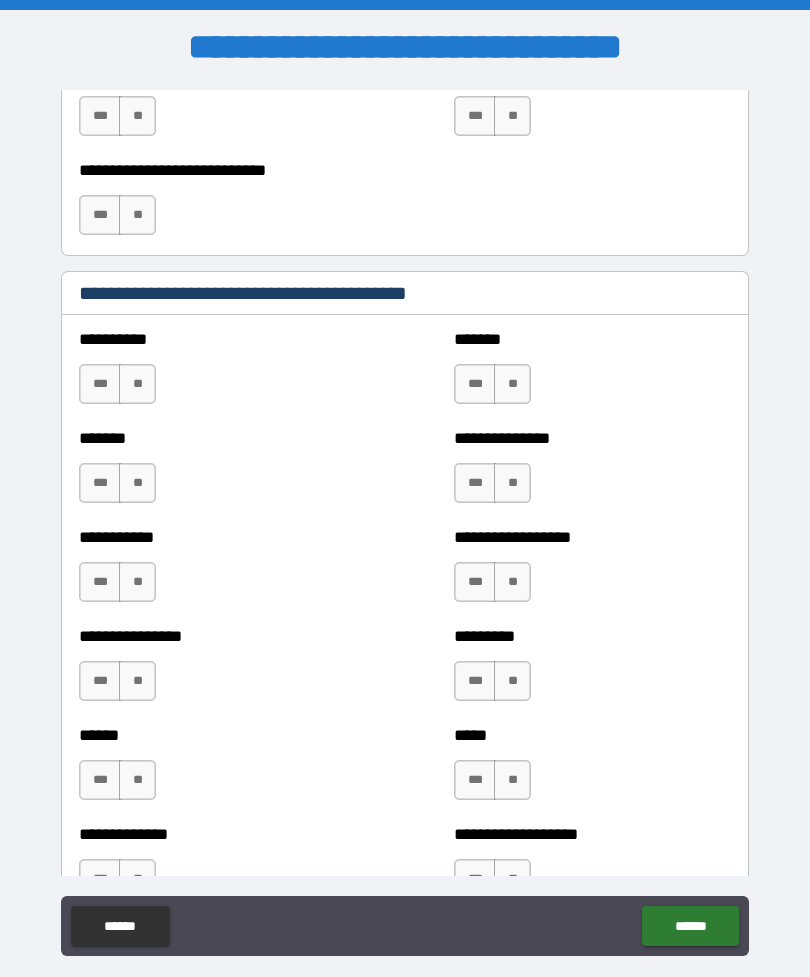 click on "**" at bounding box center (137, 384) 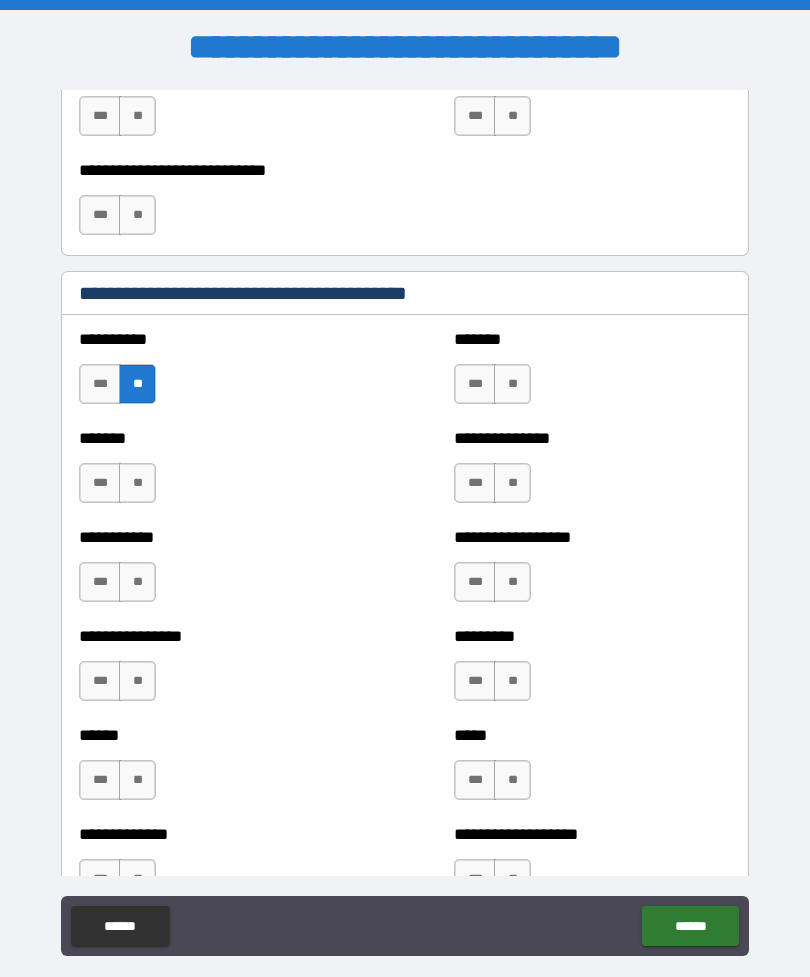 click on "**" at bounding box center [512, 384] 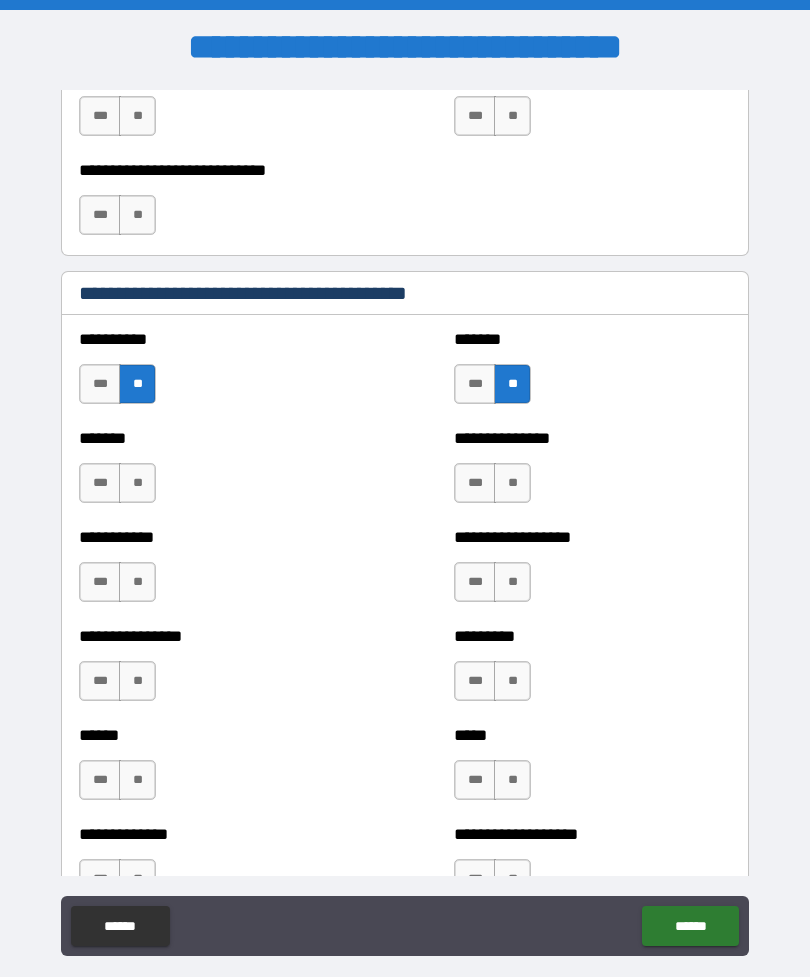 click on "**" at bounding box center (137, 483) 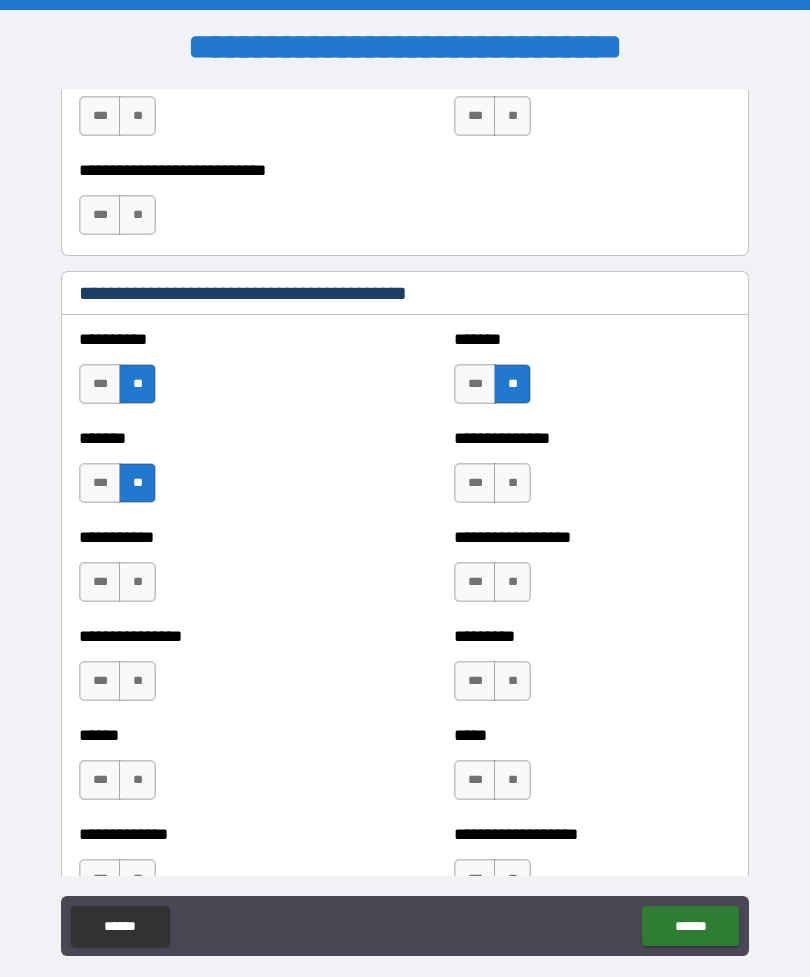 click on "**" at bounding box center (512, 483) 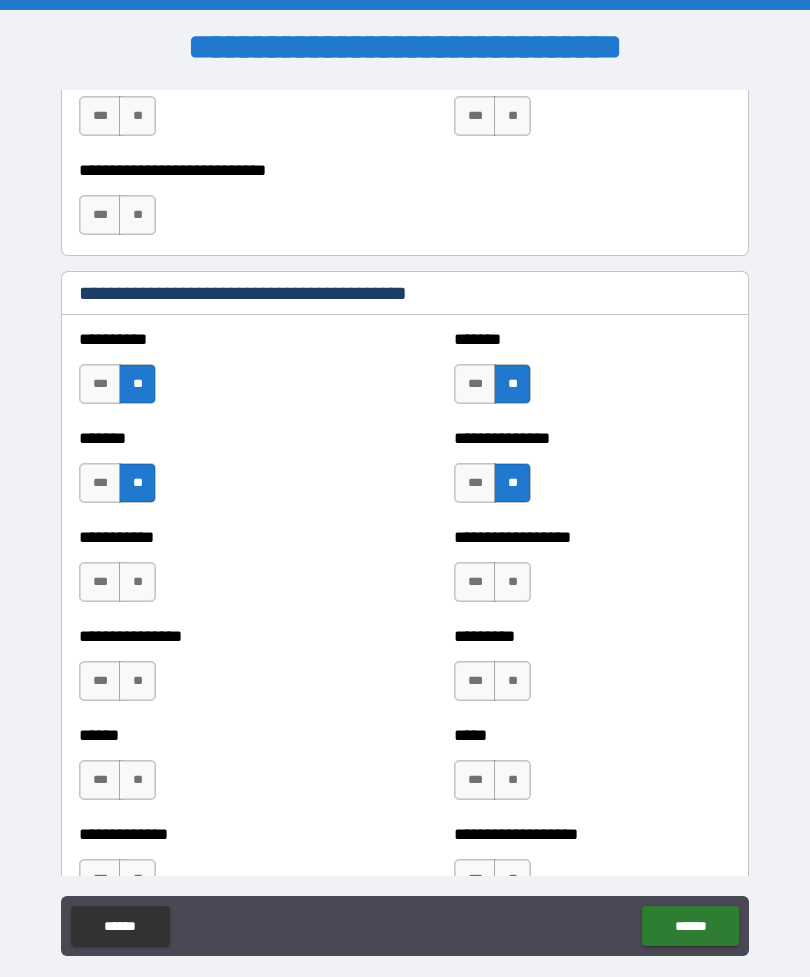 click on "**" at bounding box center [137, 582] 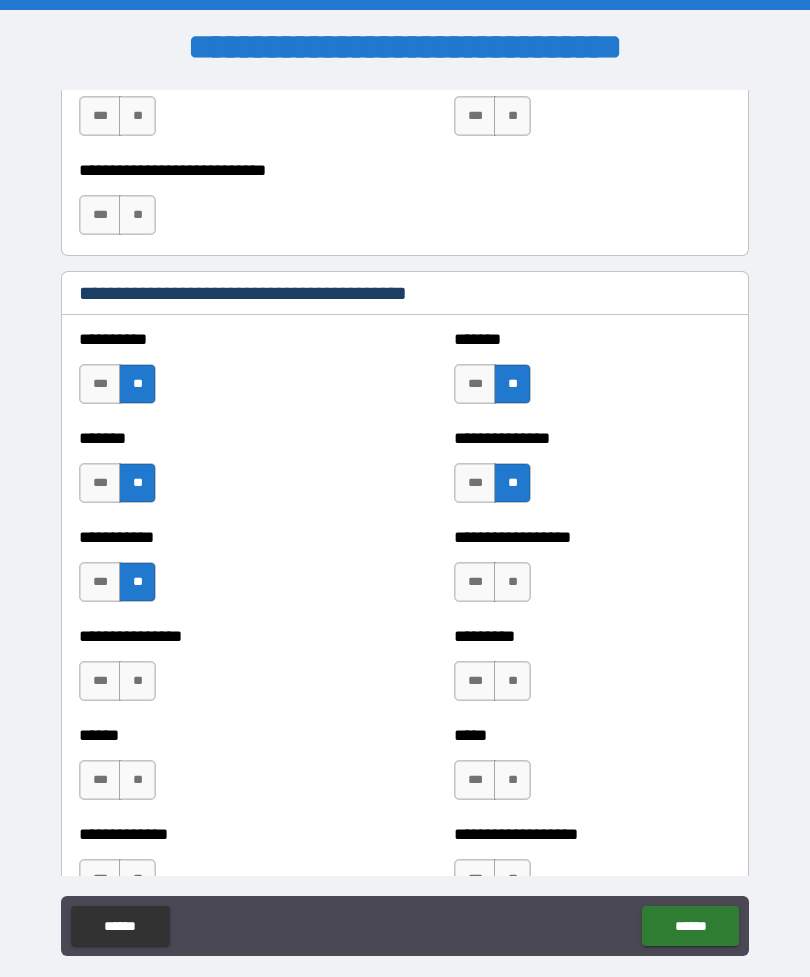 click on "**" at bounding box center (512, 582) 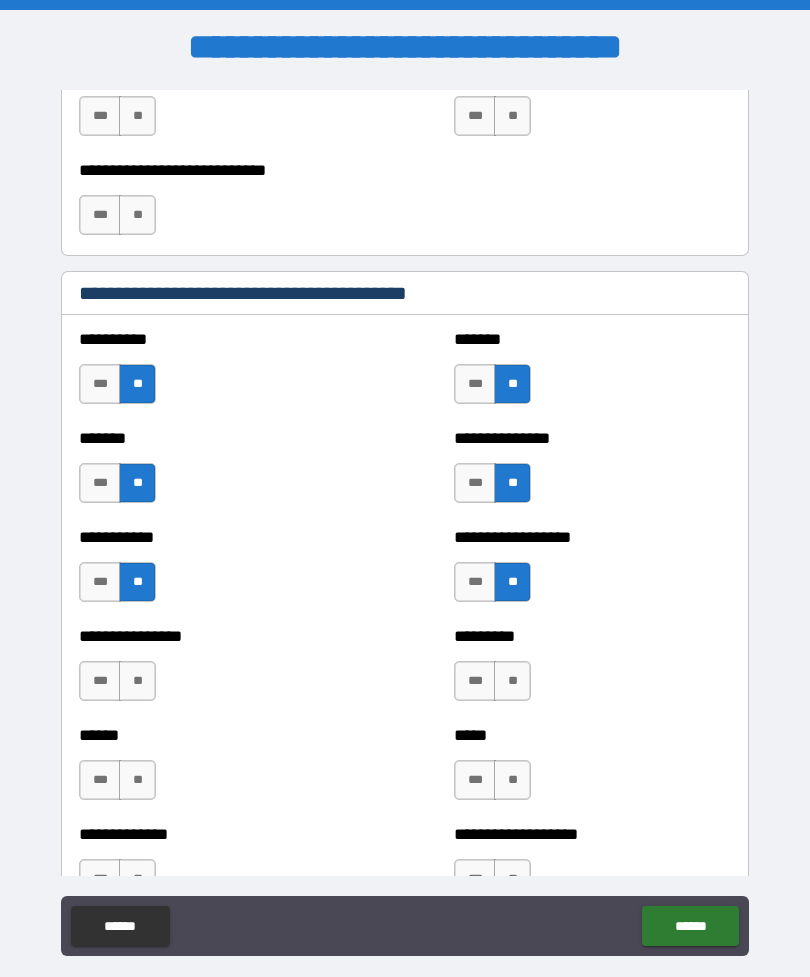 click on "**" at bounding box center (137, 681) 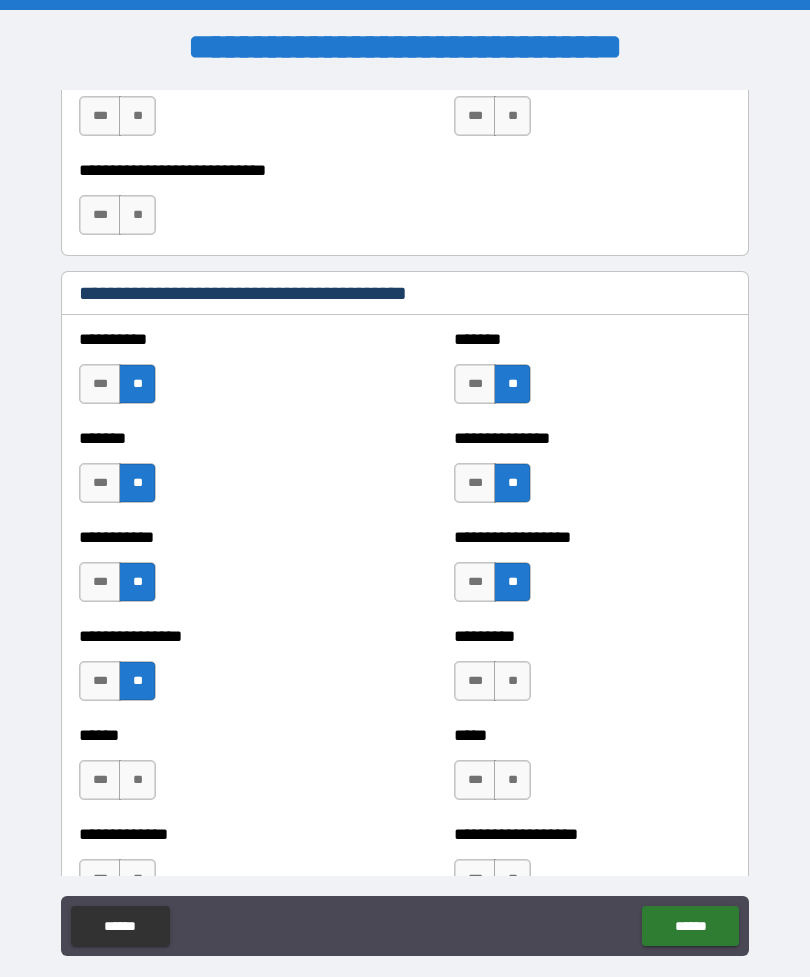 click on "**" at bounding box center (512, 681) 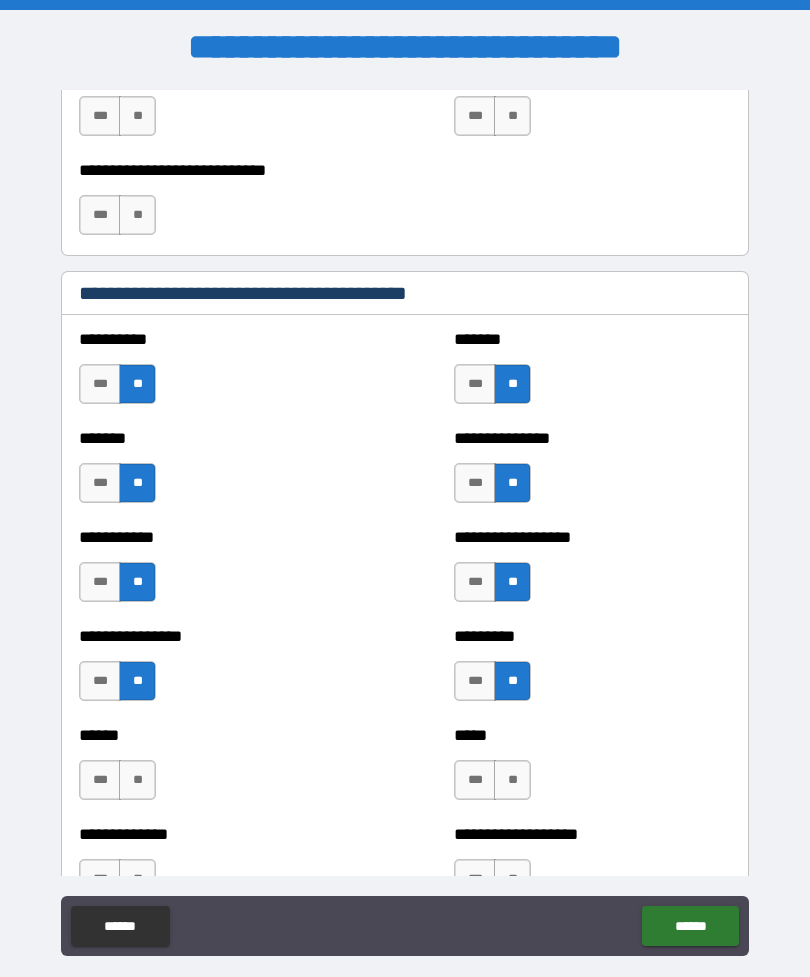 click on "**" at bounding box center [137, 780] 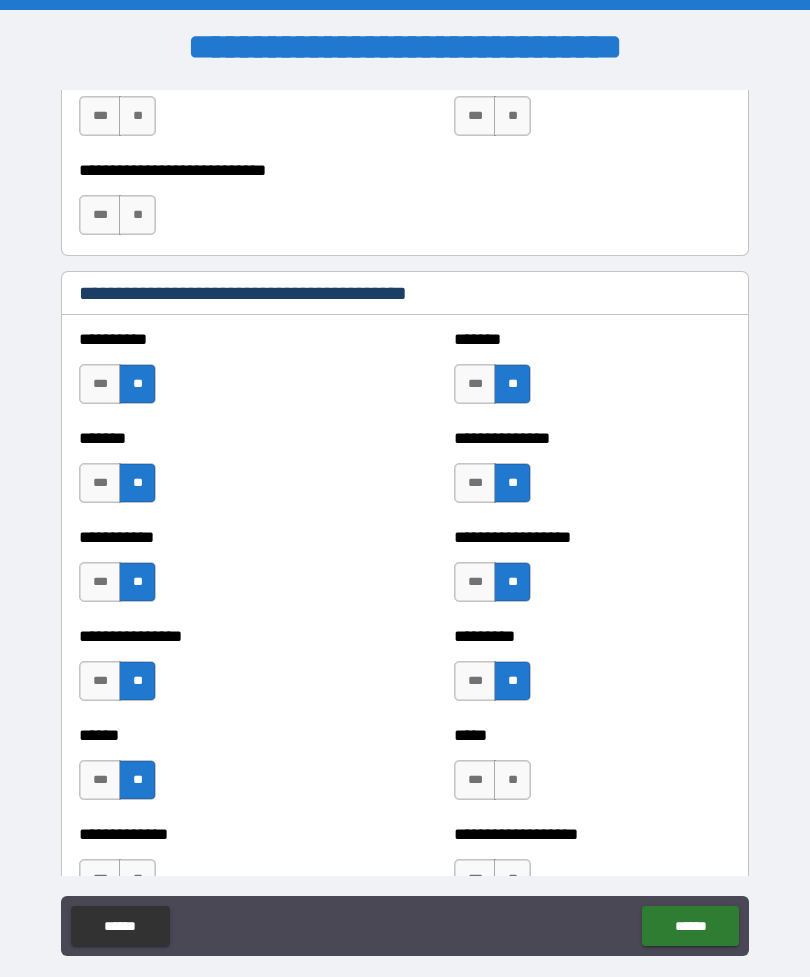 click on "**" at bounding box center (512, 780) 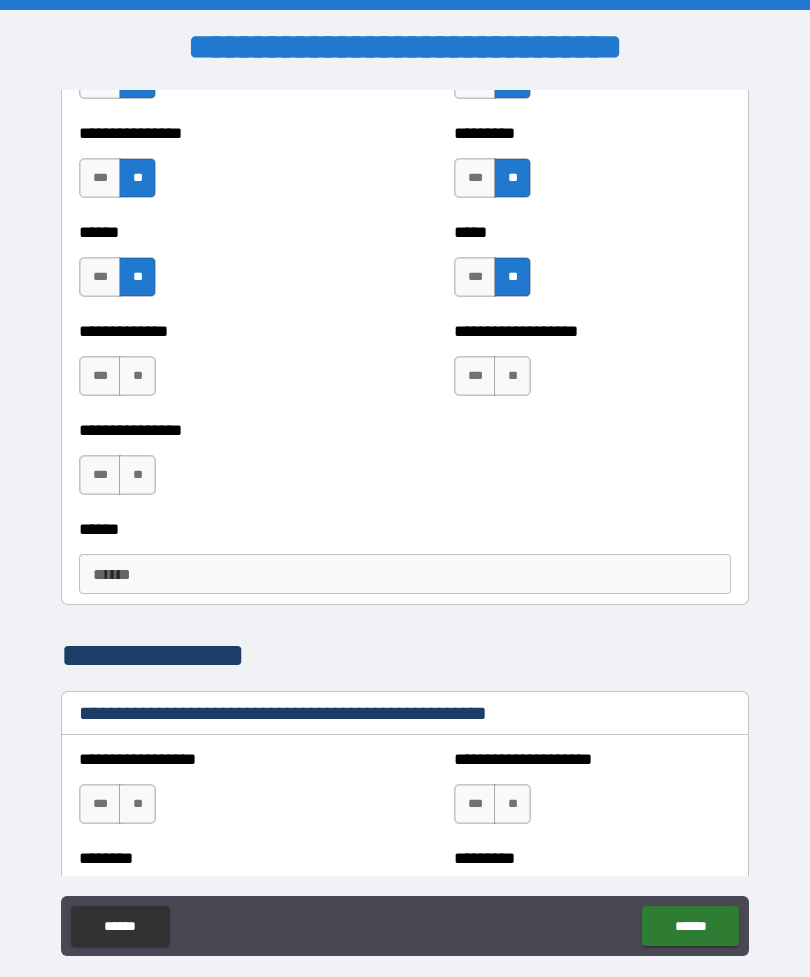 scroll, scrollTop: 2058, scrollLeft: 0, axis: vertical 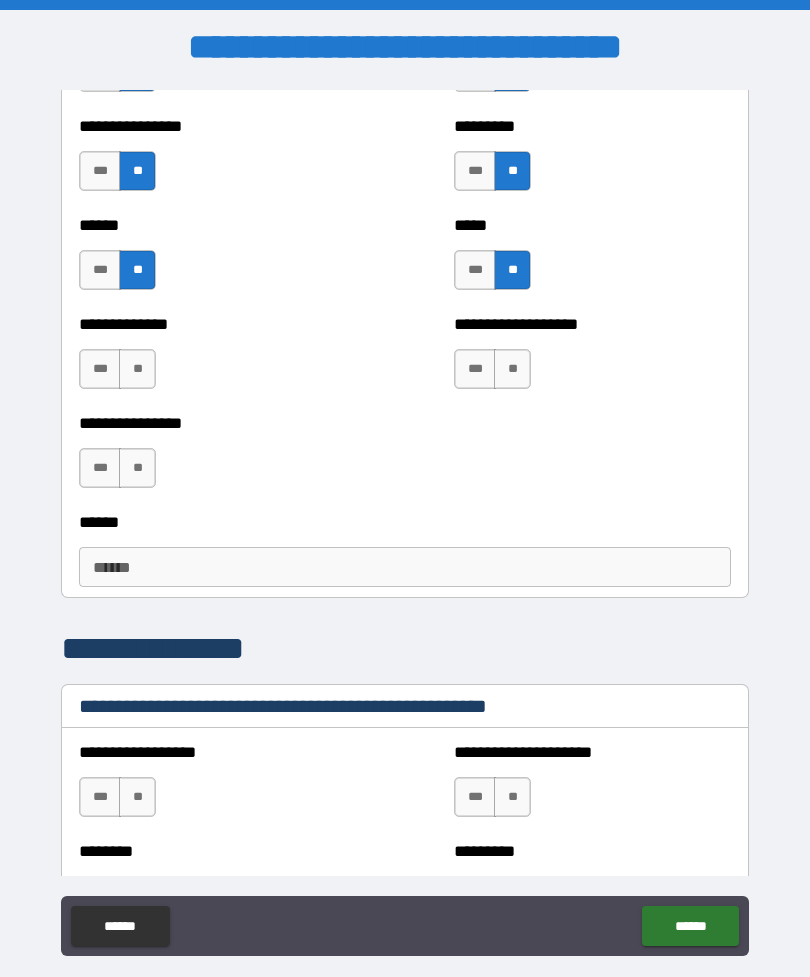 click on "**" at bounding box center [137, 369] 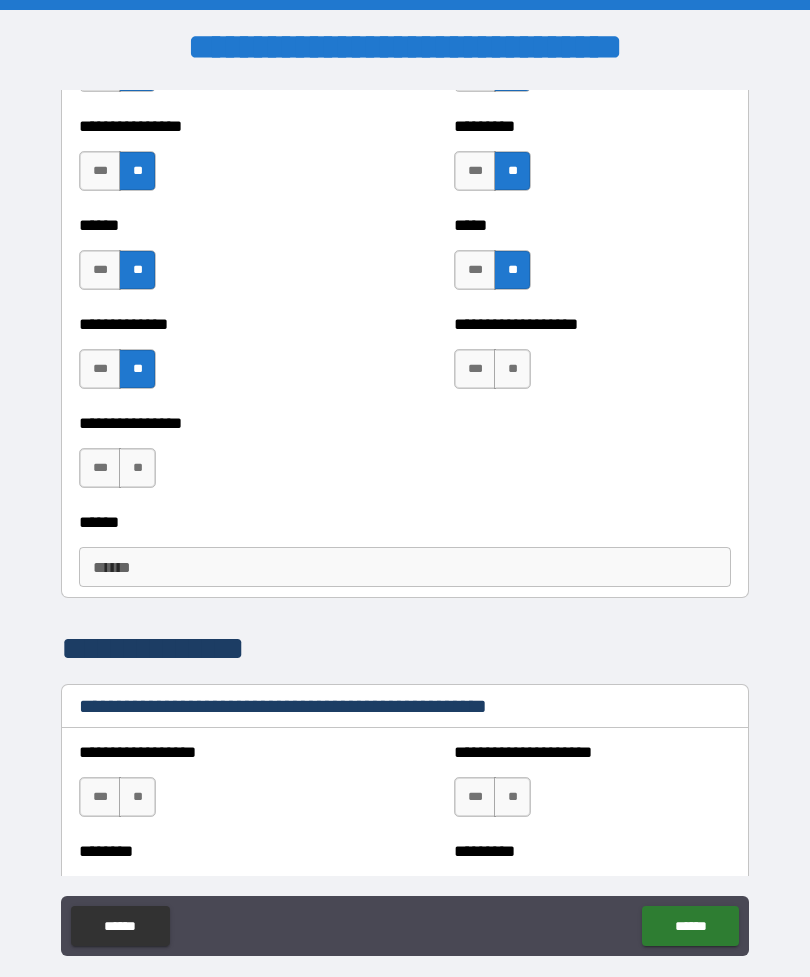 click on "**" at bounding box center (512, 369) 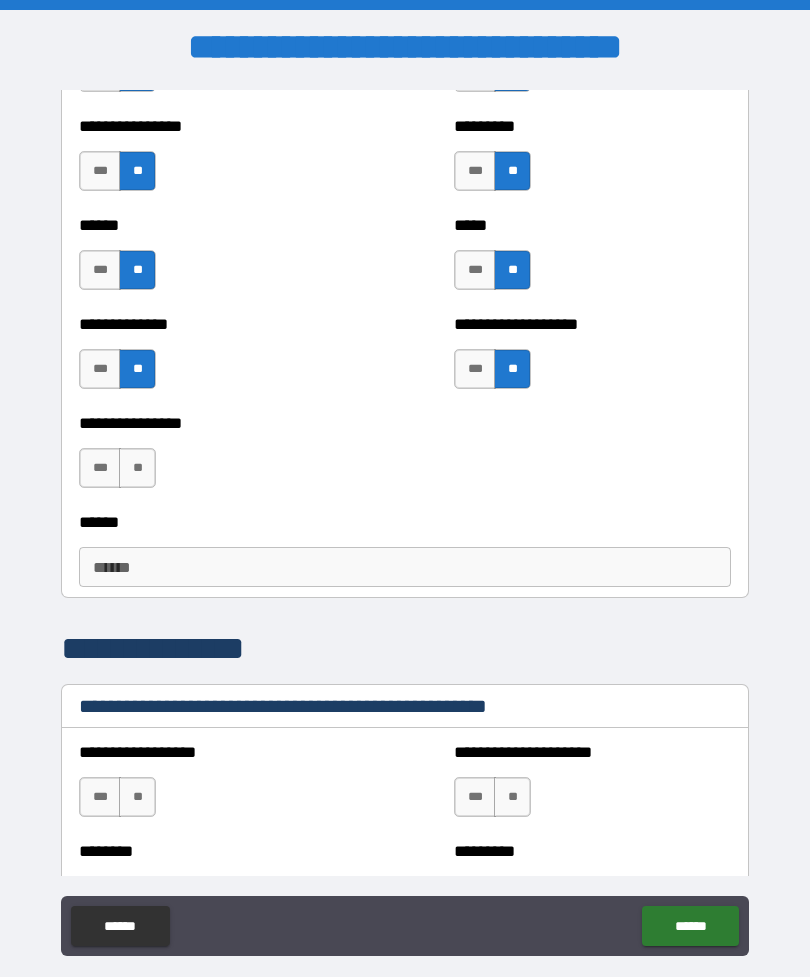 click on "**" at bounding box center [137, 468] 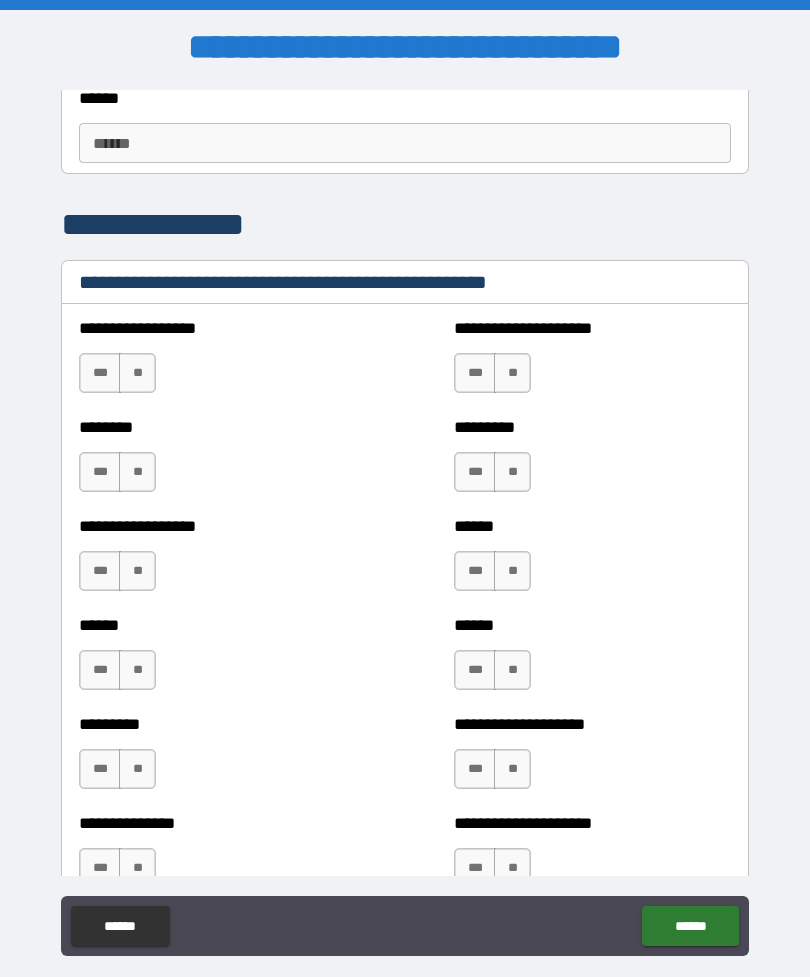 scroll, scrollTop: 2490, scrollLeft: 0, axis: vertical 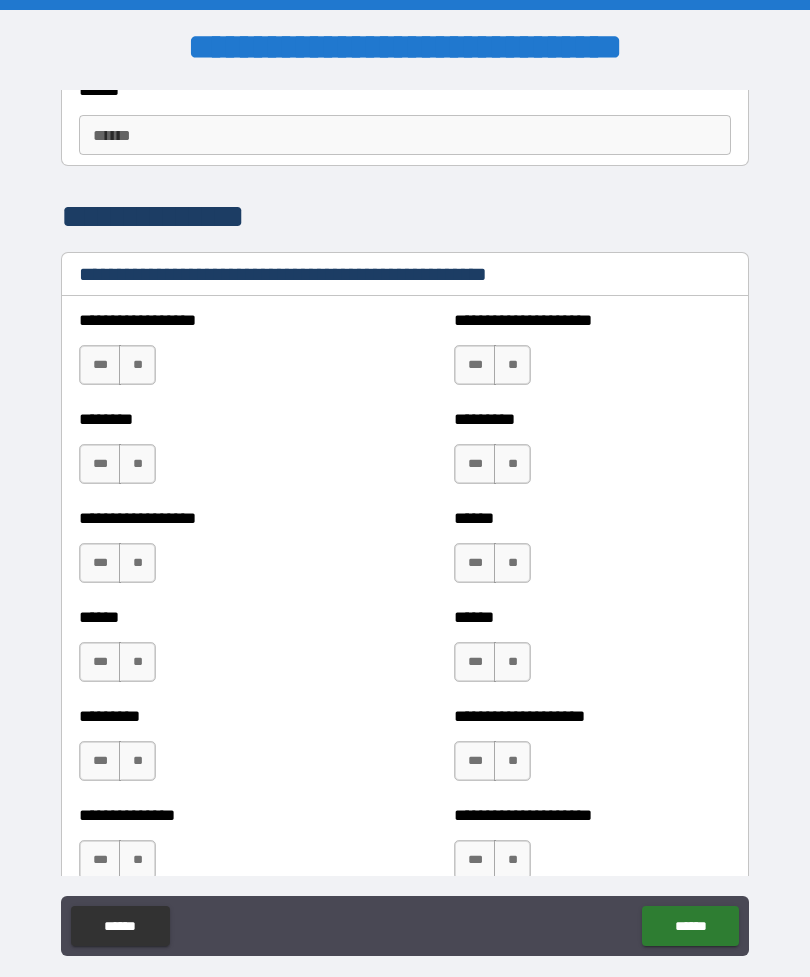 click on "**" at bounding box center [137, 365] 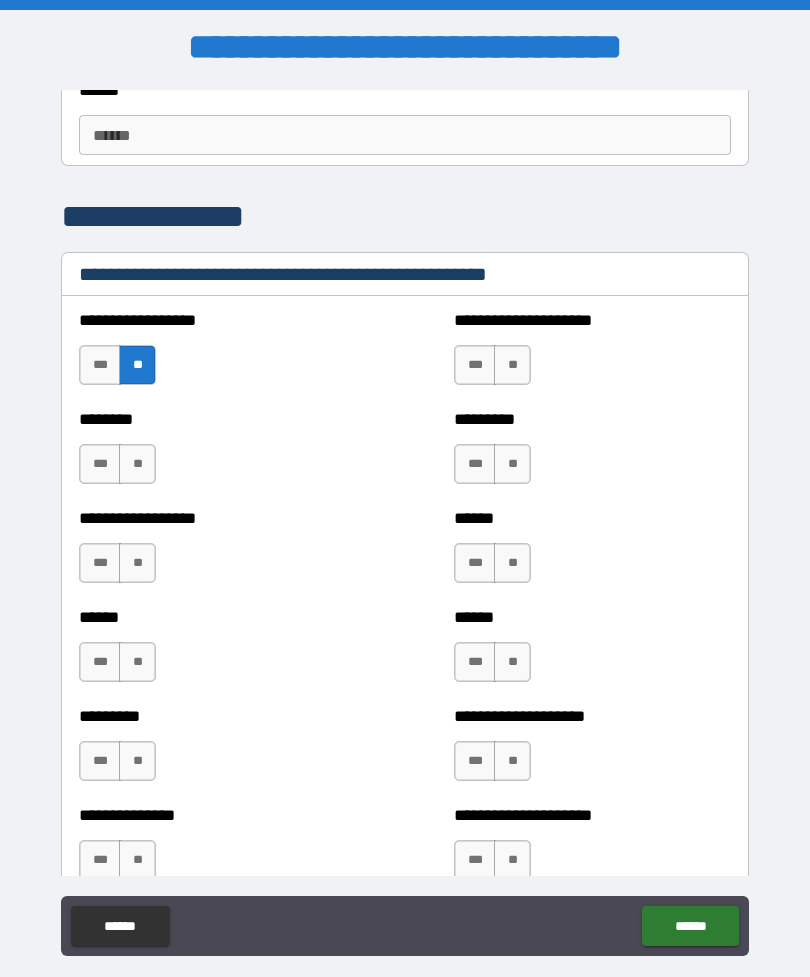 click on "**" at bounding box center [512, 365] 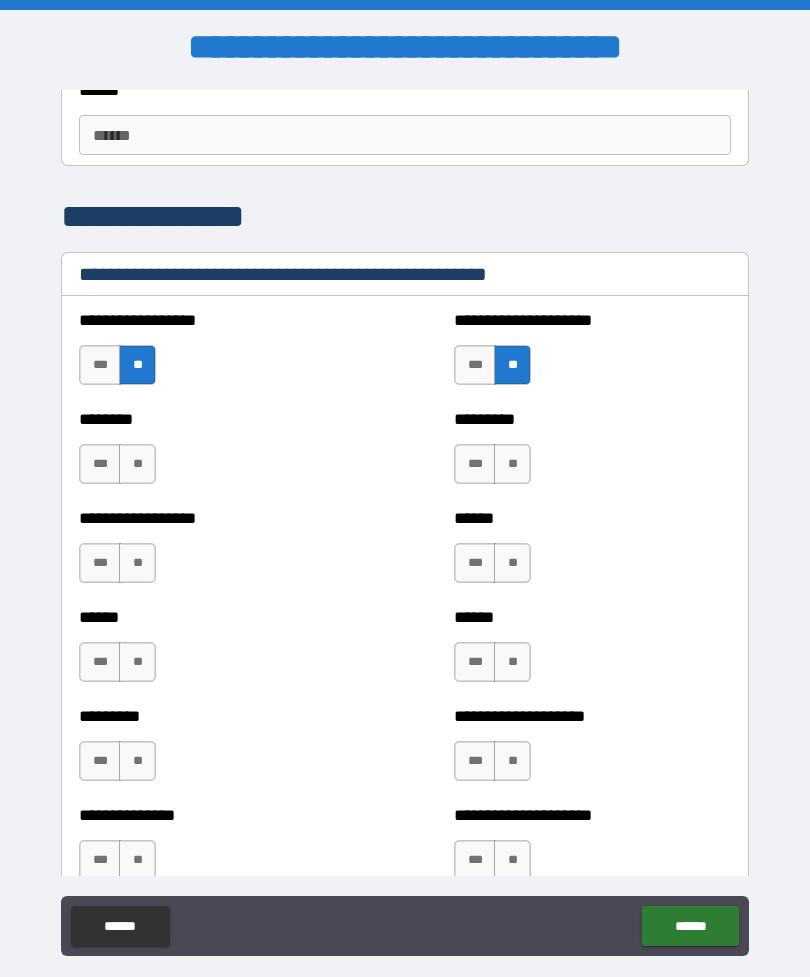 click on "**" at bounding box center [512, 464] 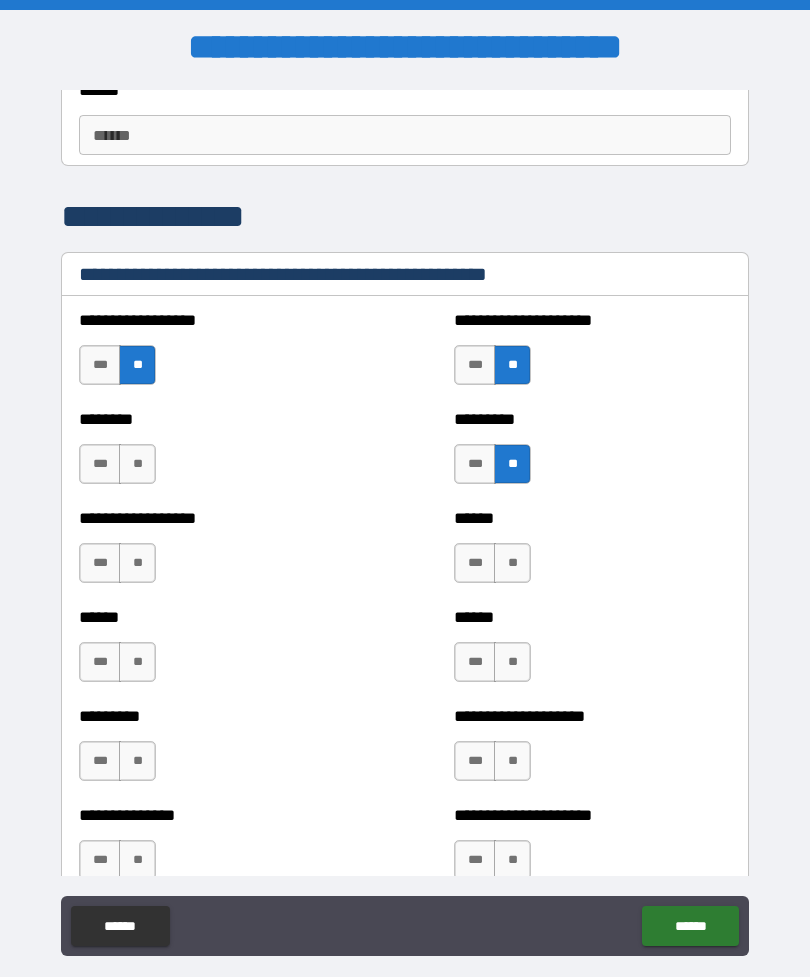 click on "*** **" at bounding box center [120, 469] 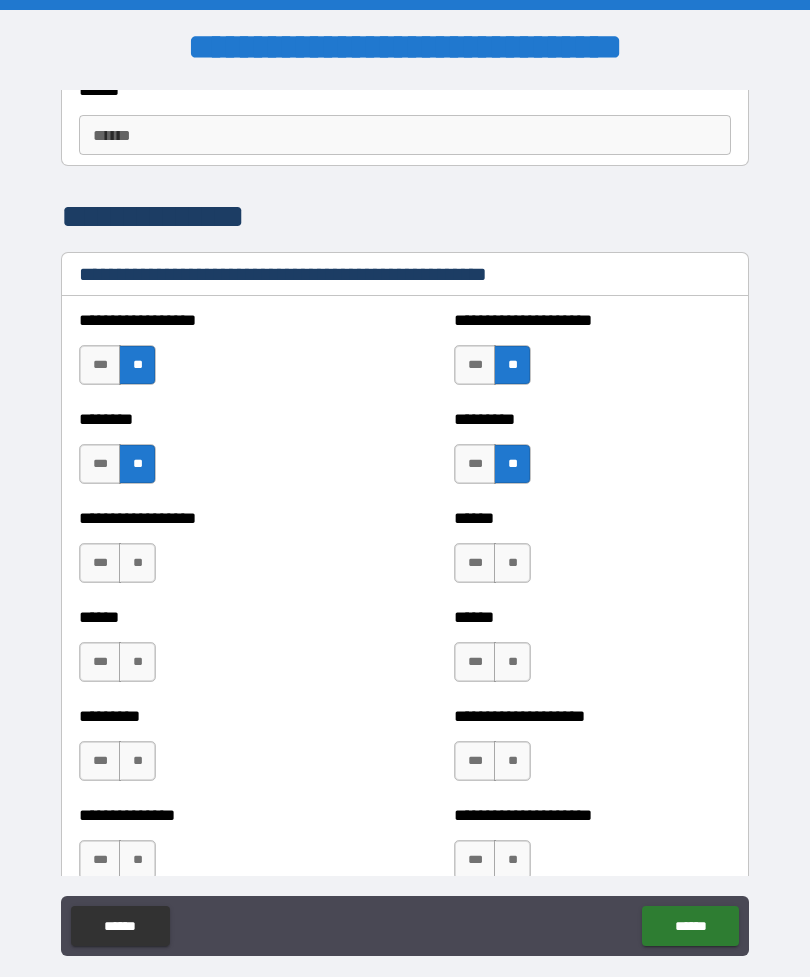 click on "**" at bounding box center [137, 563] 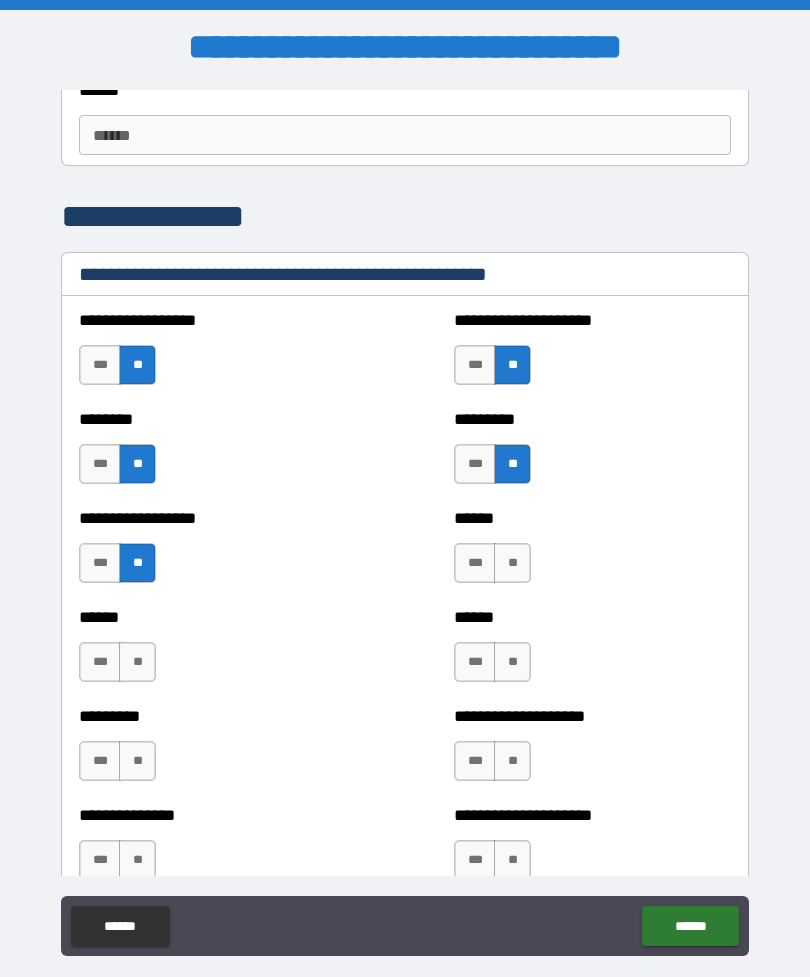 click on "**" at bounding box center [512, 563] 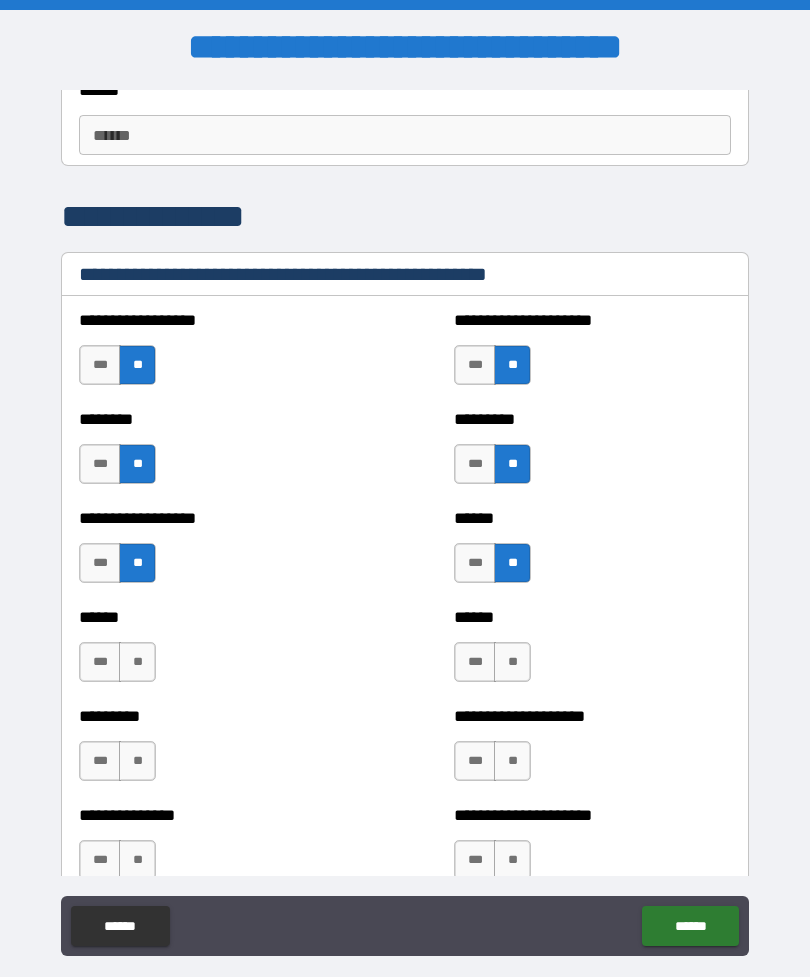 click on "**" at bounding box center (137, 662) 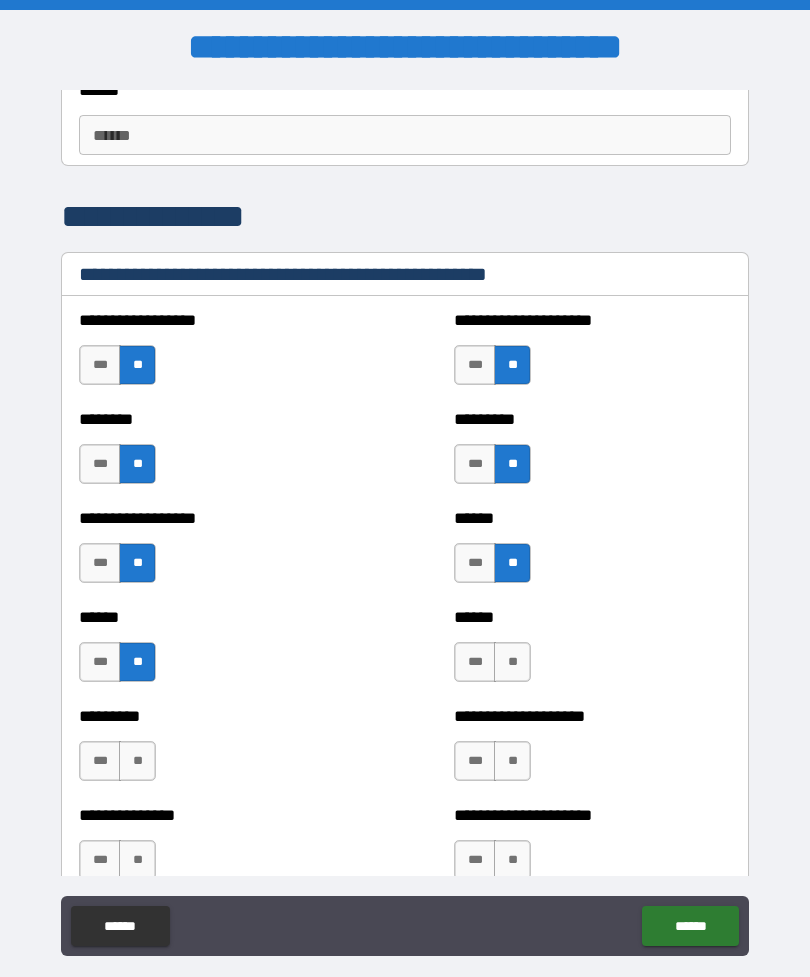 click on "**" at bounding box center [512, 662] 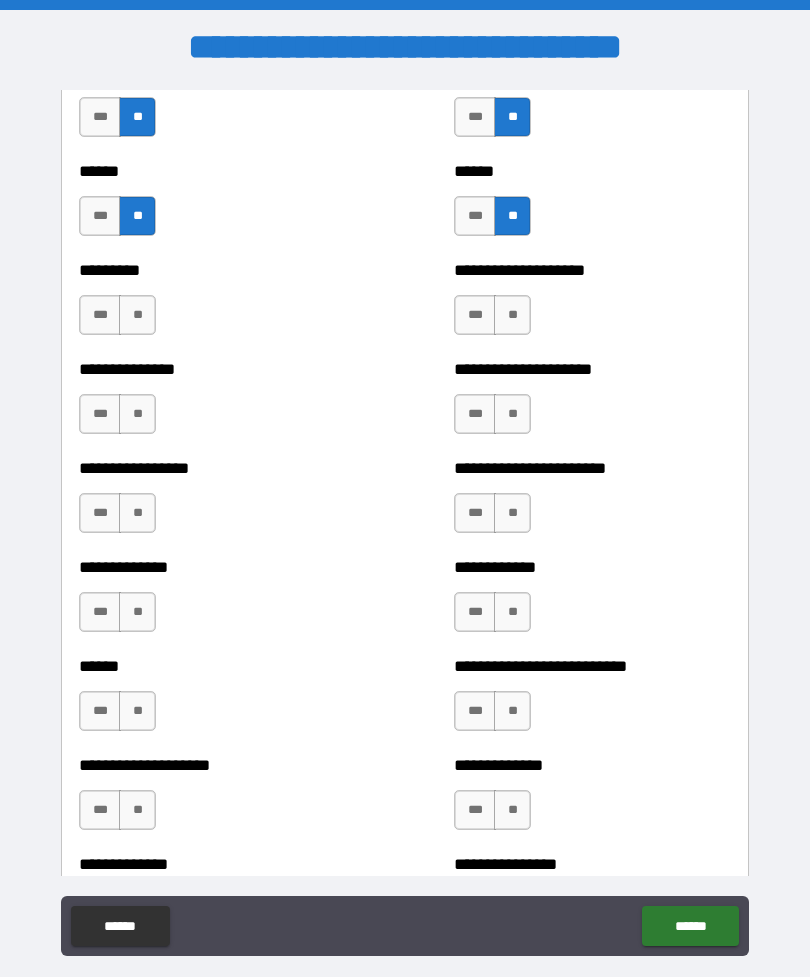scroll, scrollTop: 2940, scrollLeft: 0, axis: vertical 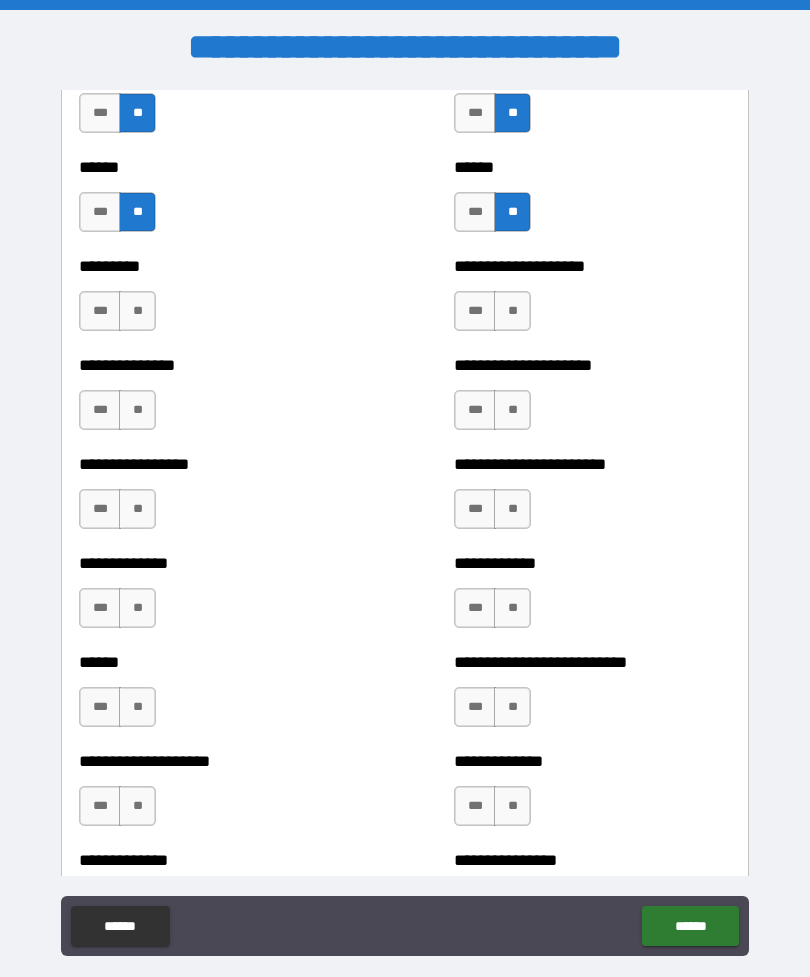 click on "**" at bounding box center (137, 311) 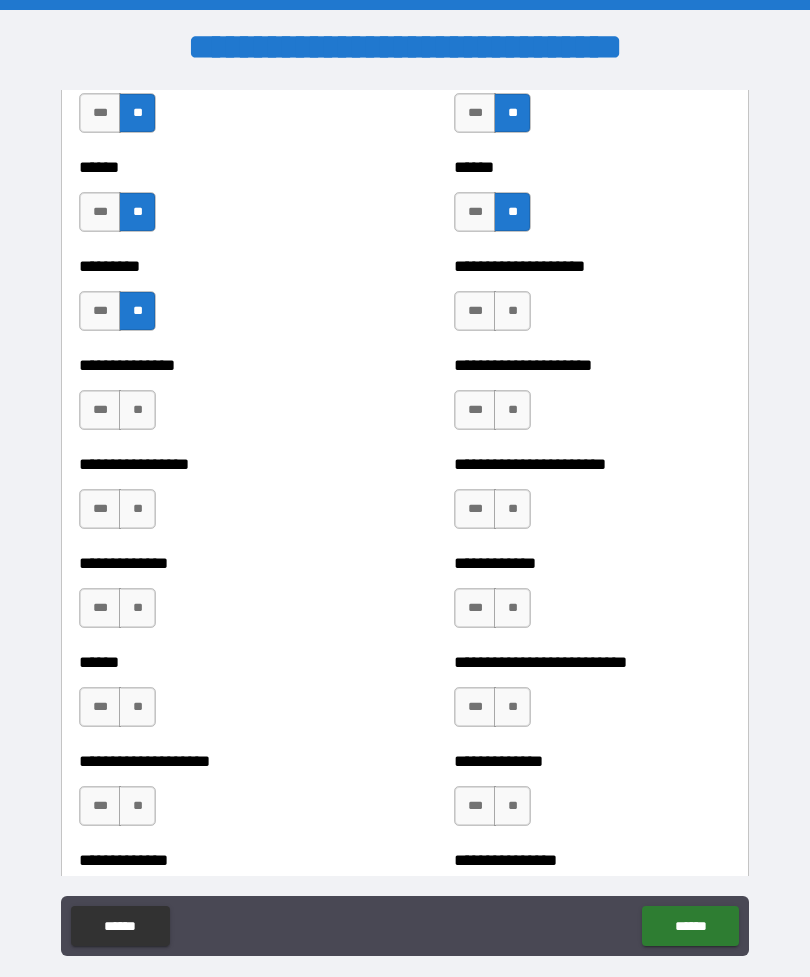 click on "**" at bounding box center (512, 311) 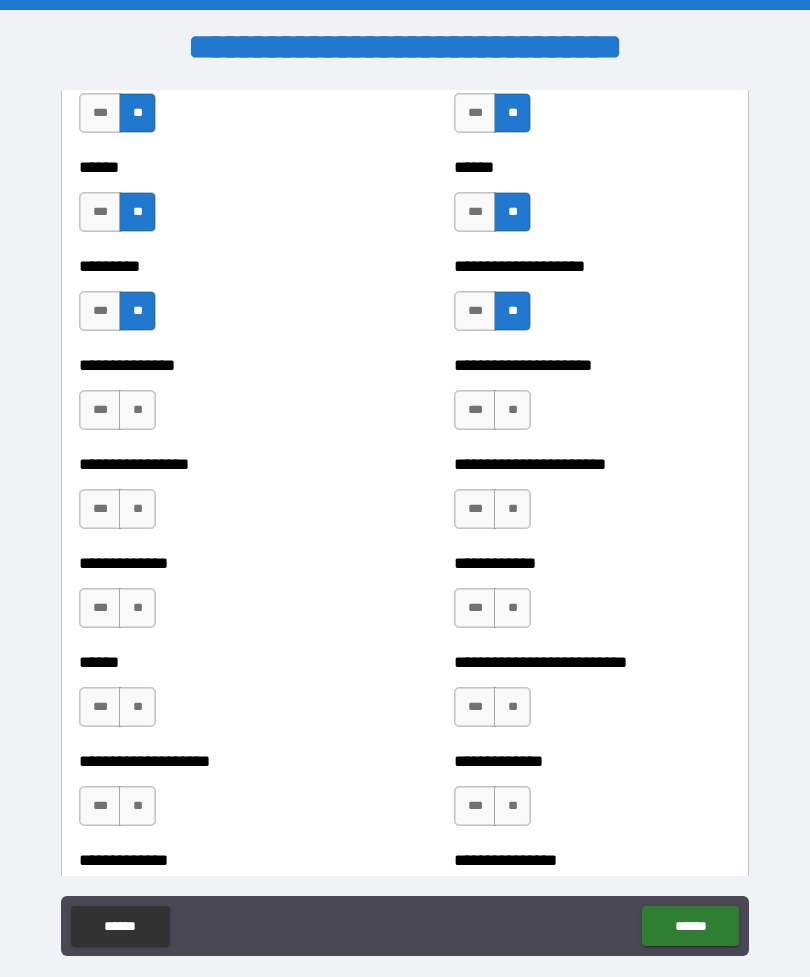 click on "**" at bounding box center (137, 410) 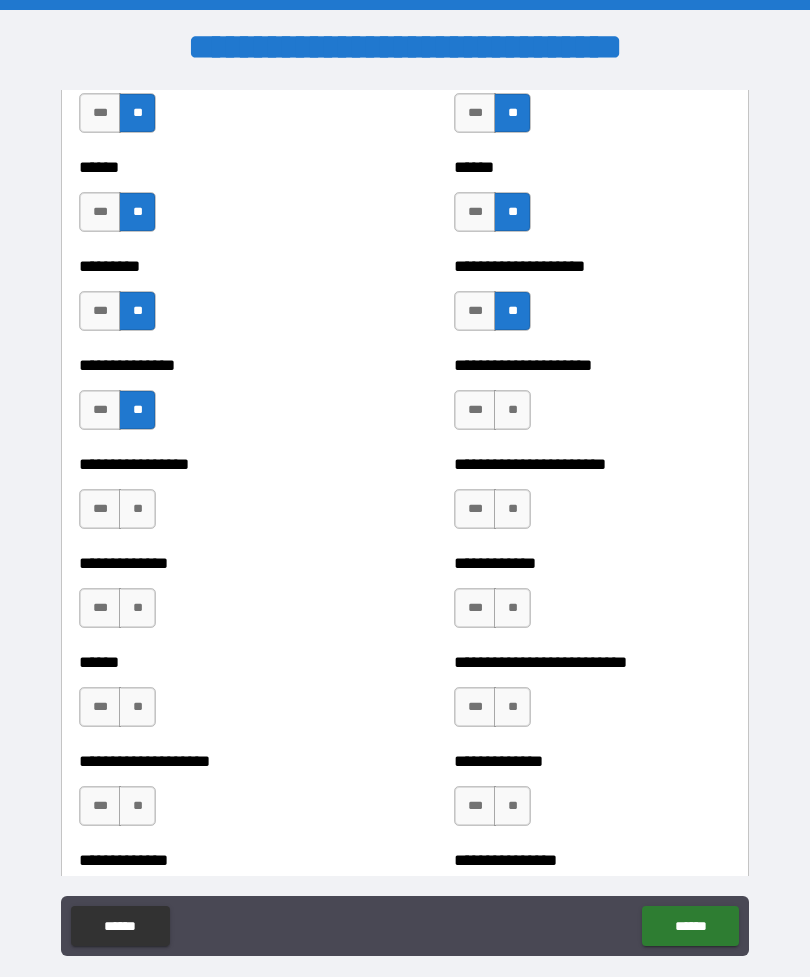 click on "**" at bounding box center [512, 410] 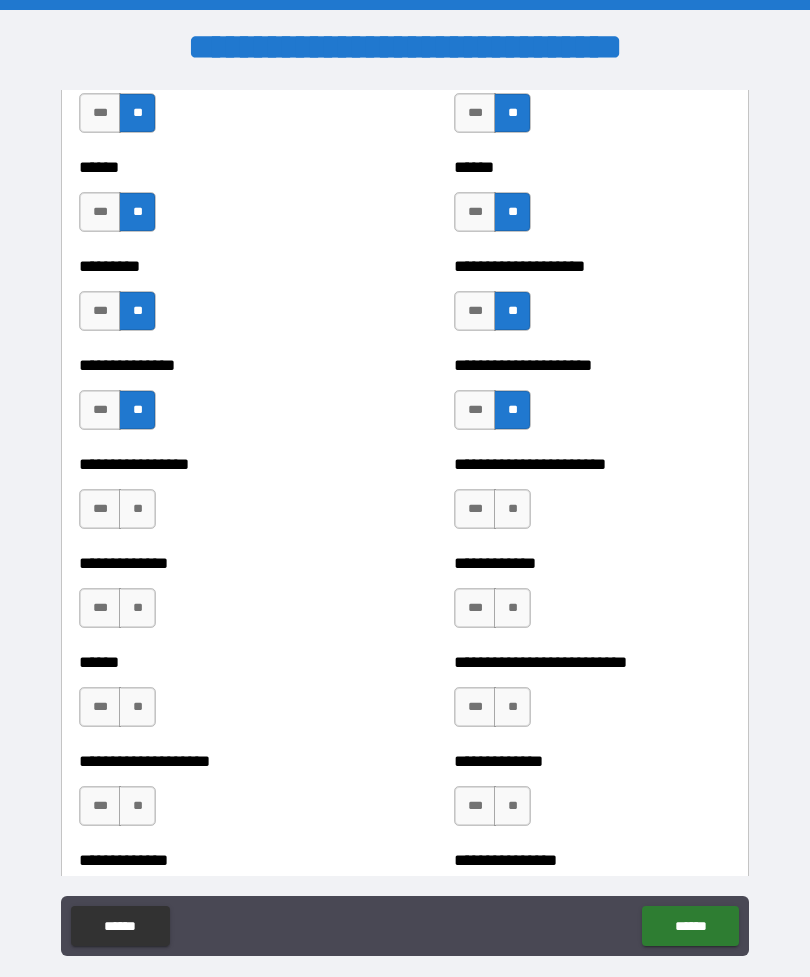 click on "**********" at bounding box center (217, 499) 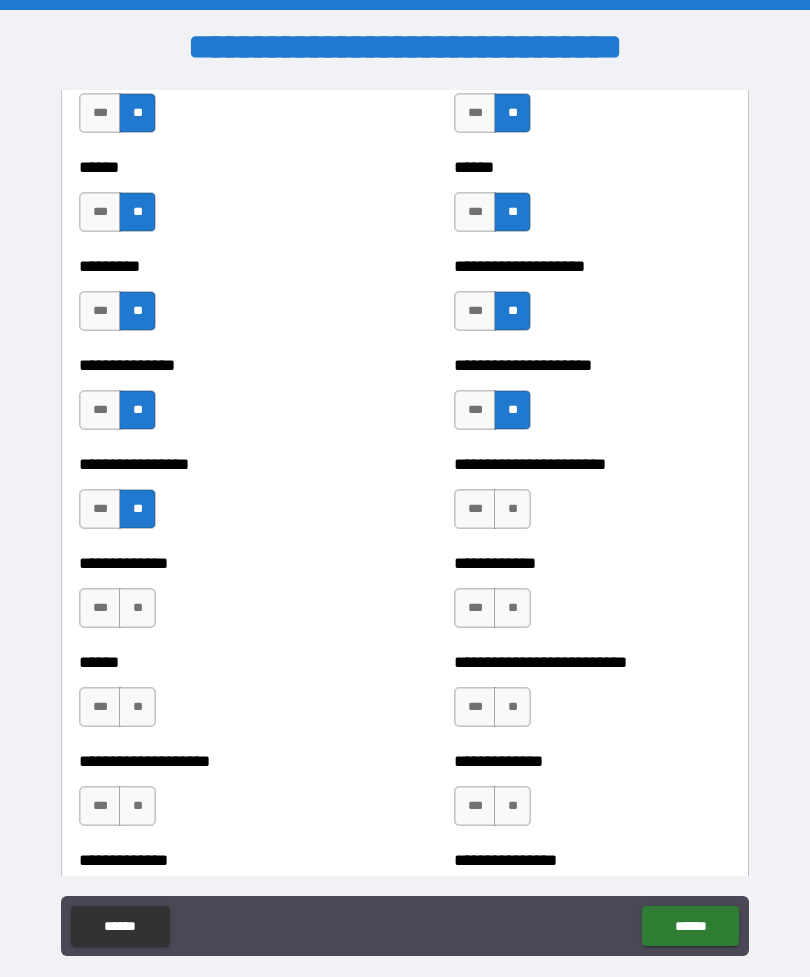 click on "**" at bounding box center (512, 509) 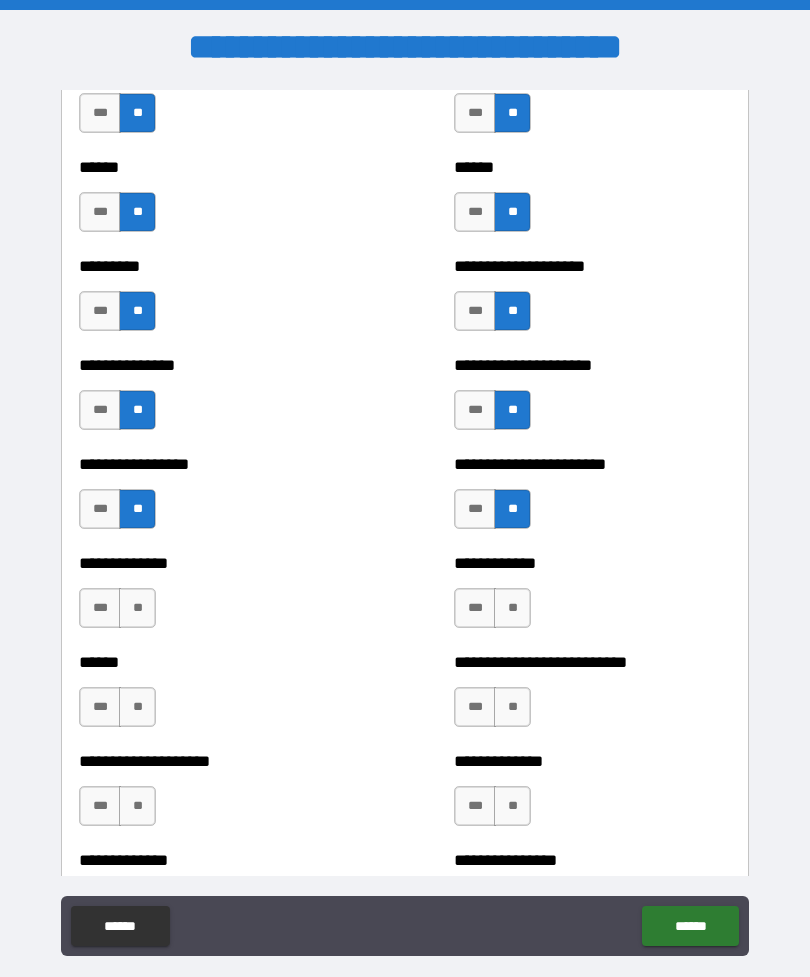 click on "**" at bounding box center [137, 608] 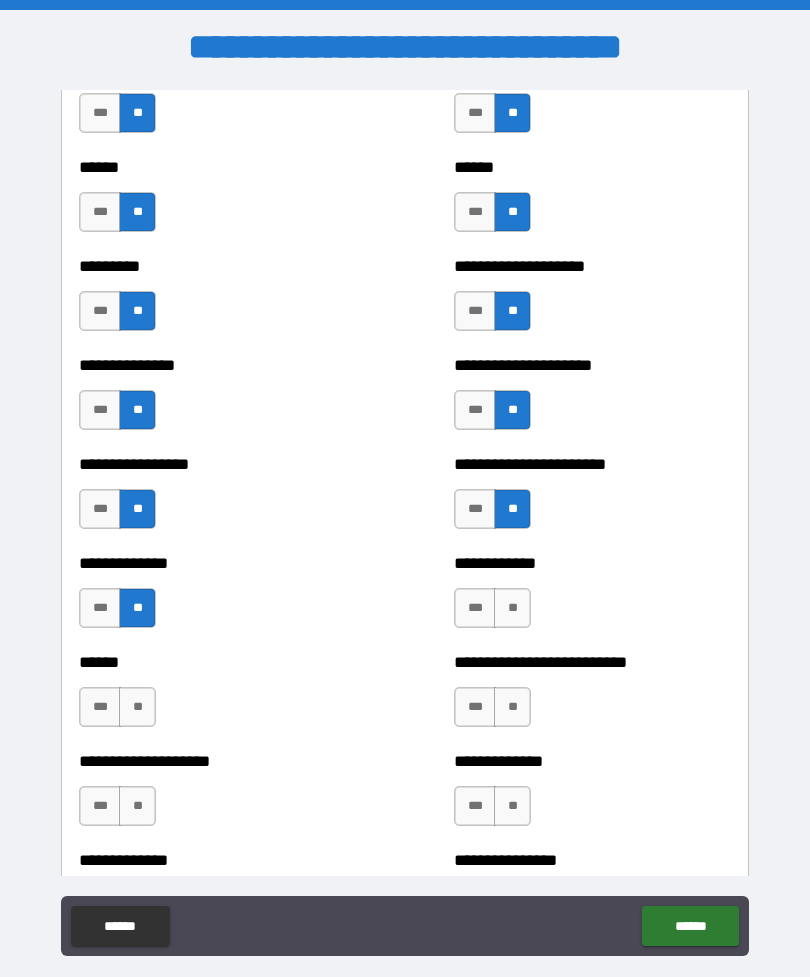 click on "**" at bounding box center (512, 608) 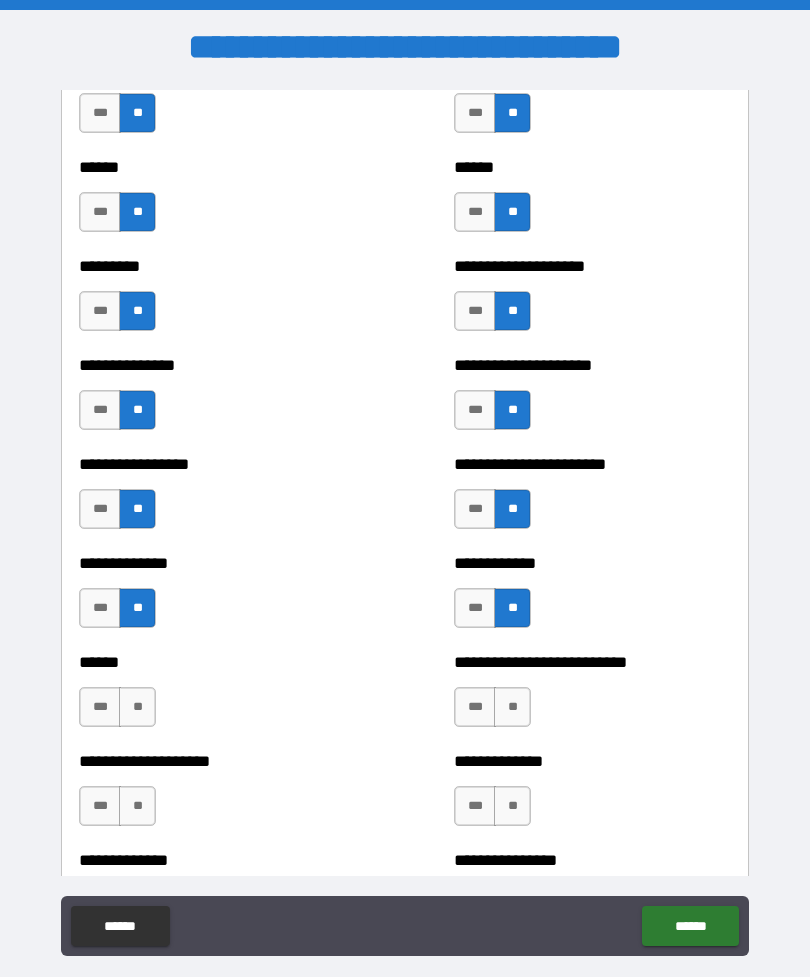click on "**" at bounding box center (137, 707) 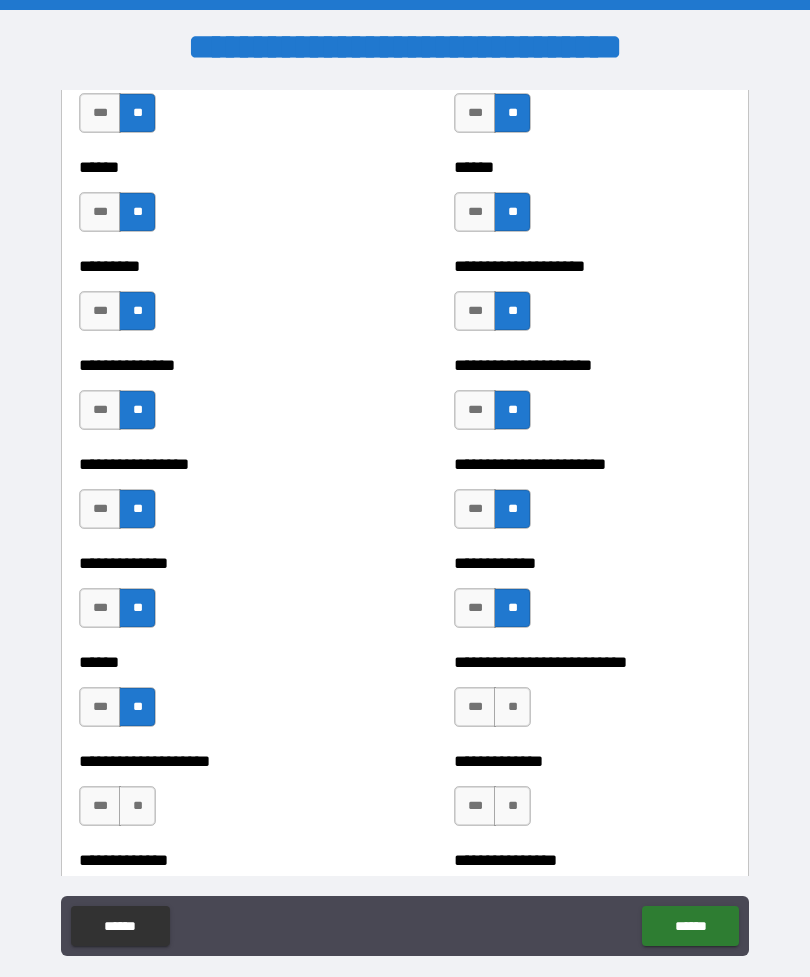 click on "**" at bounding box center (512, 707) 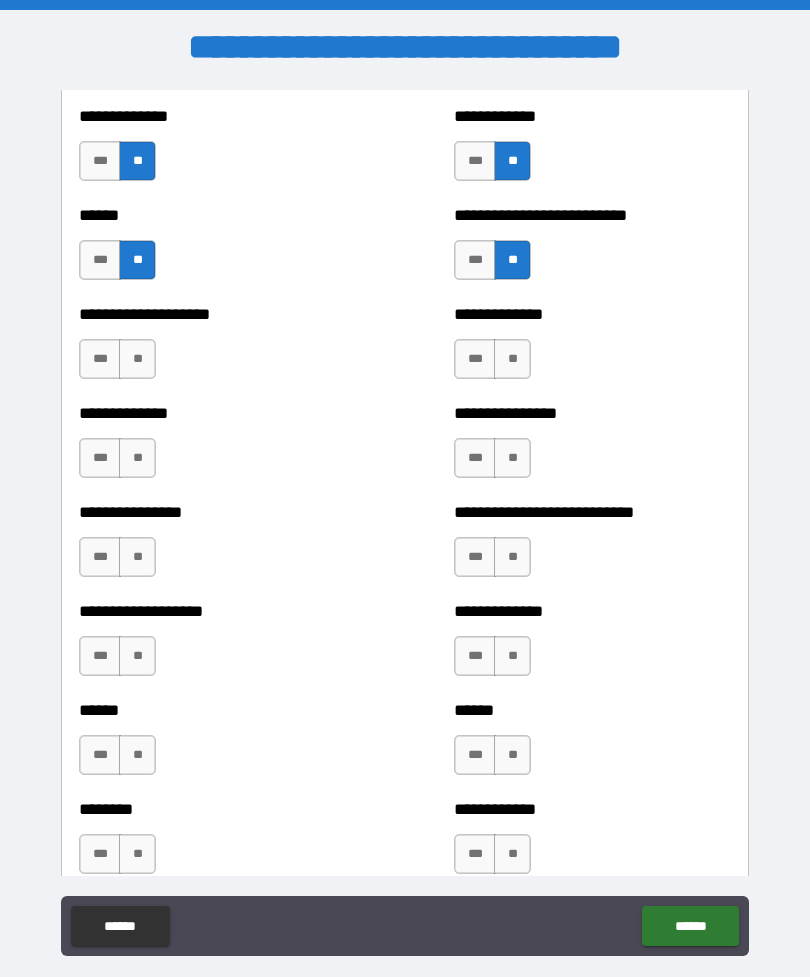 scroll, scrollTop: 3388, scrollLeft: 0, axis: vertical 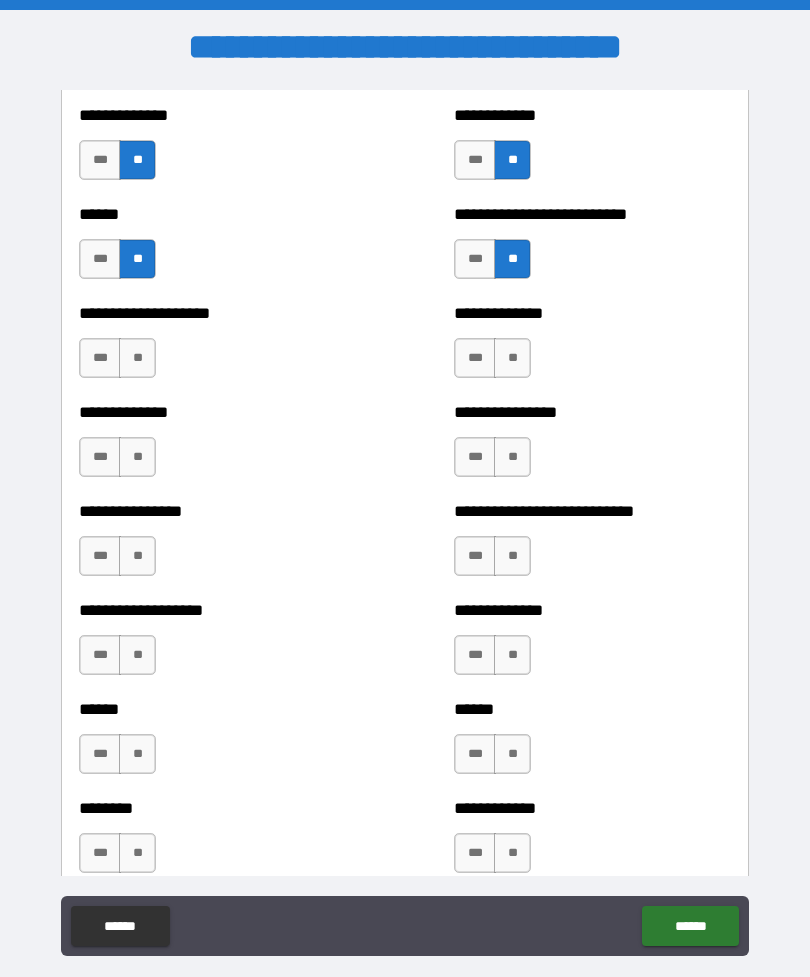 click on "**" at bounding box center (137, 358) 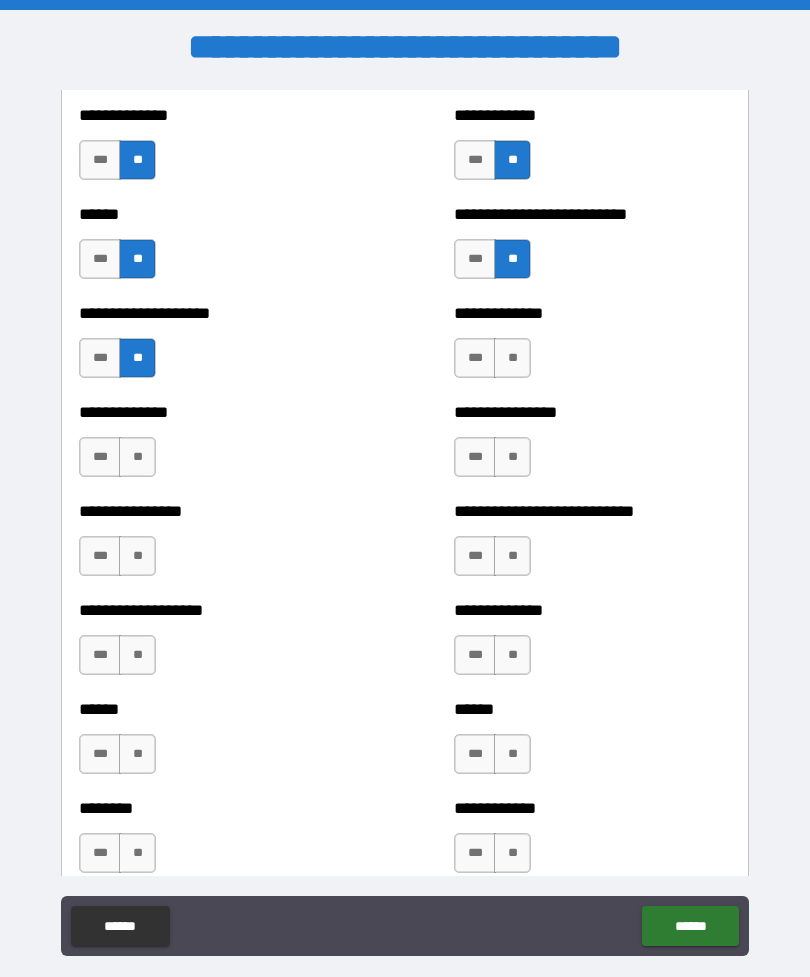 click on "**" at bounding box center [512, 358] 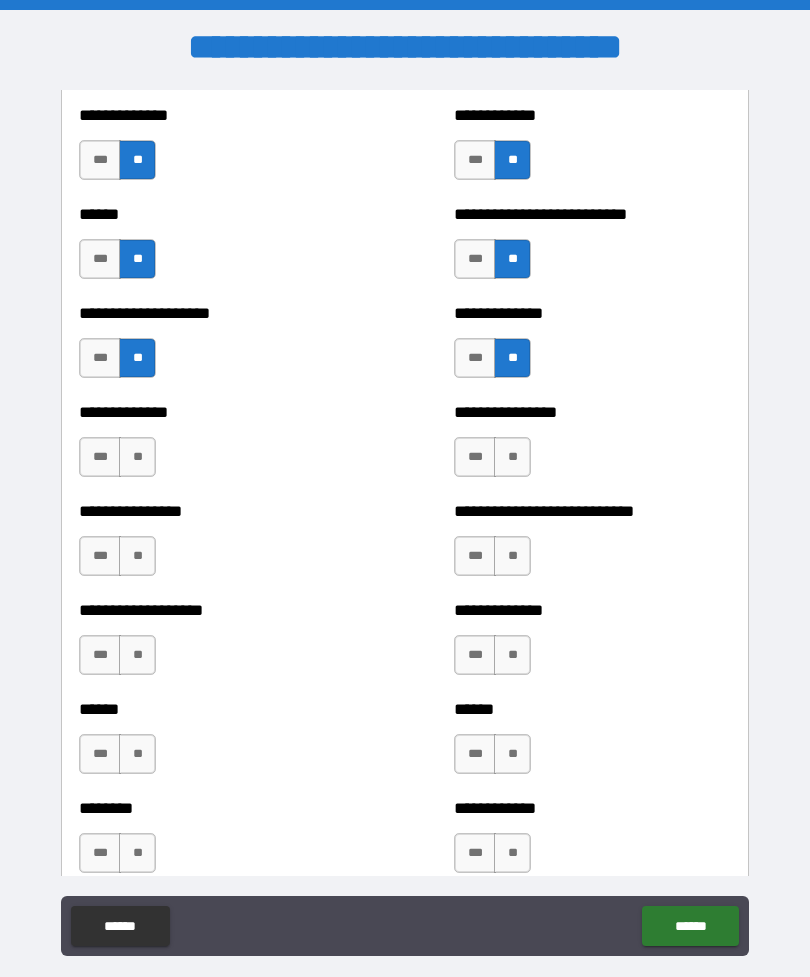 click on "**" at bounding box center [137, 457] 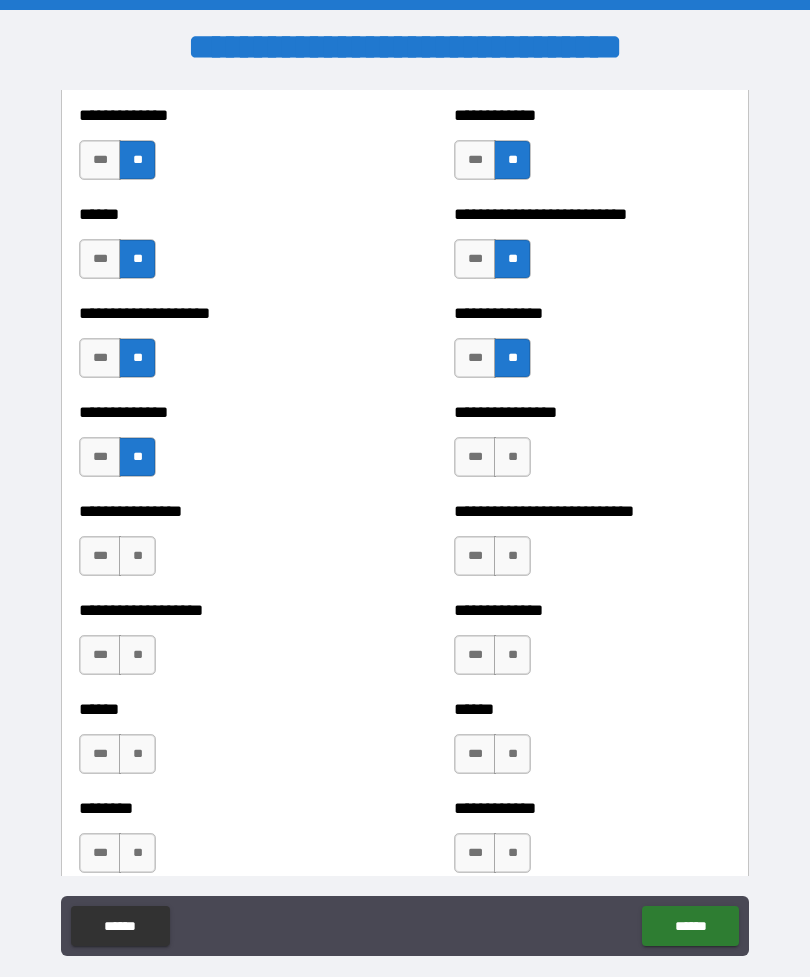 click on "**" at bounding box center [512, 457] 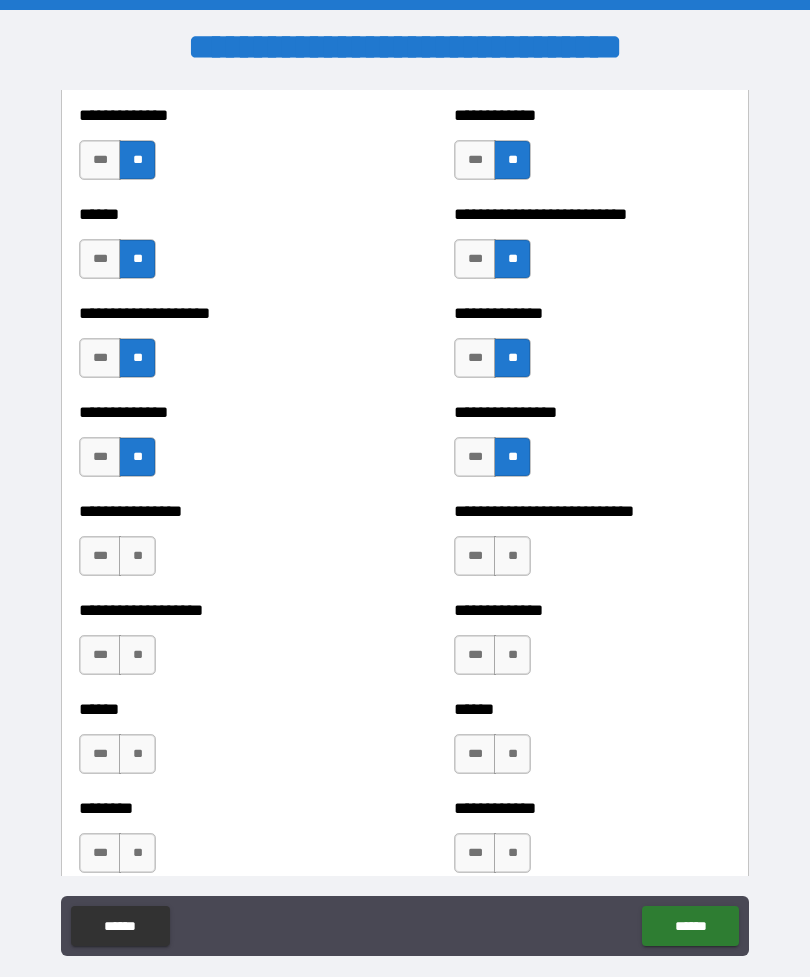 click on "**" at bounding box center [137, 556] 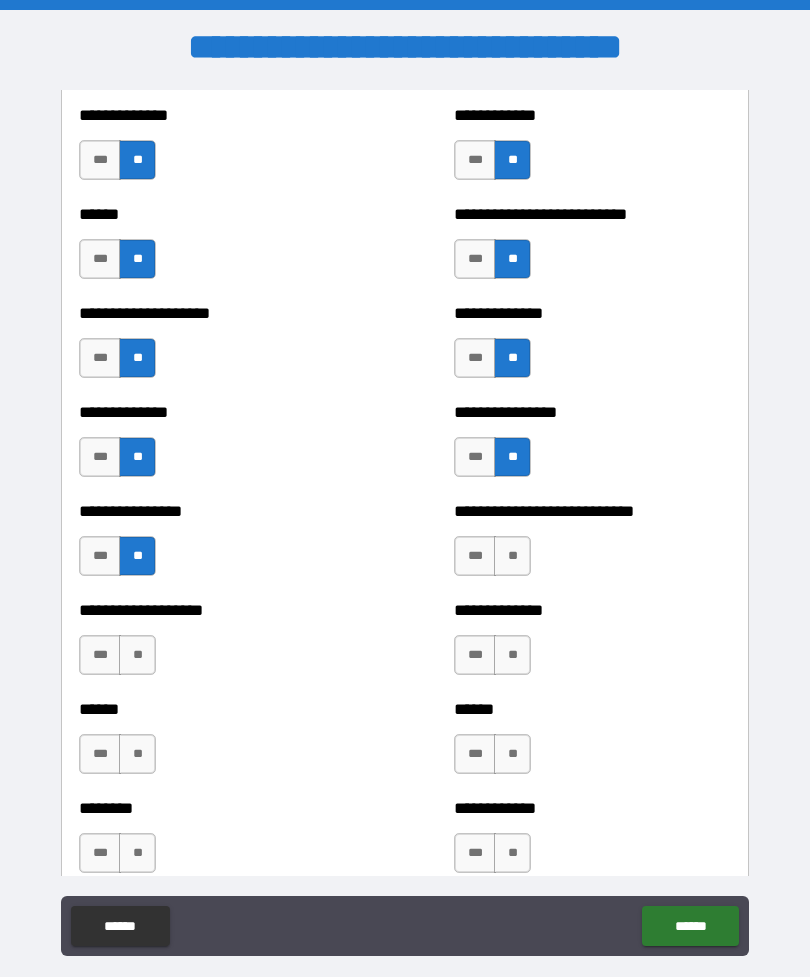 click on "**" at bounding box center [512, 556] 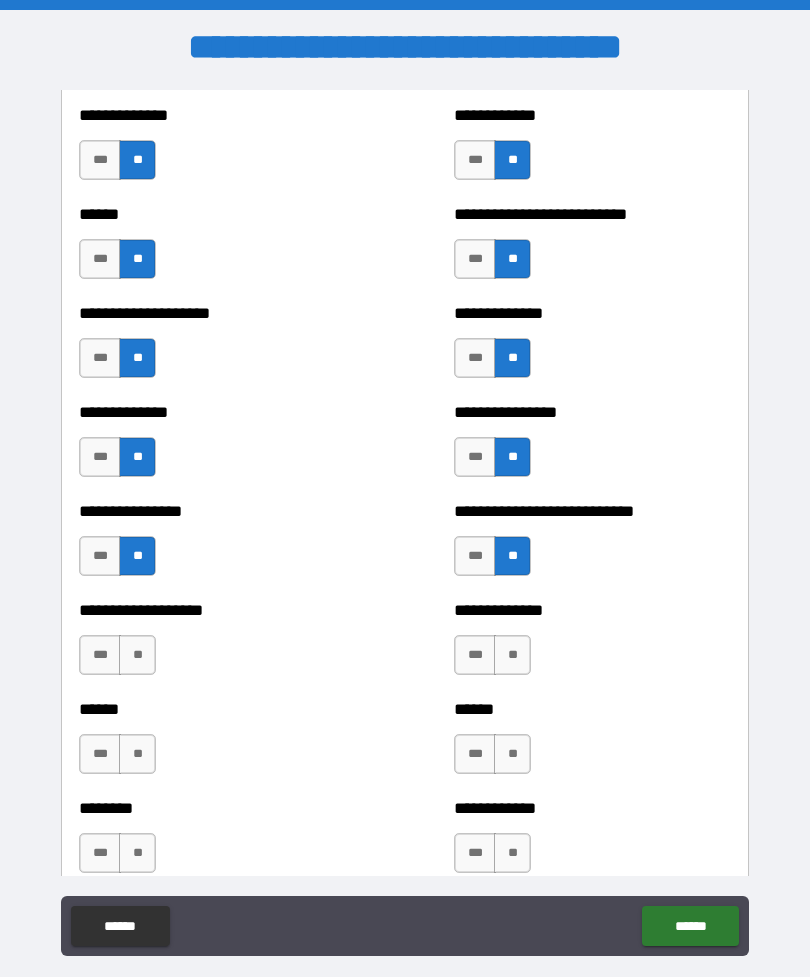 click on "**" at bounding box center (137, 655) 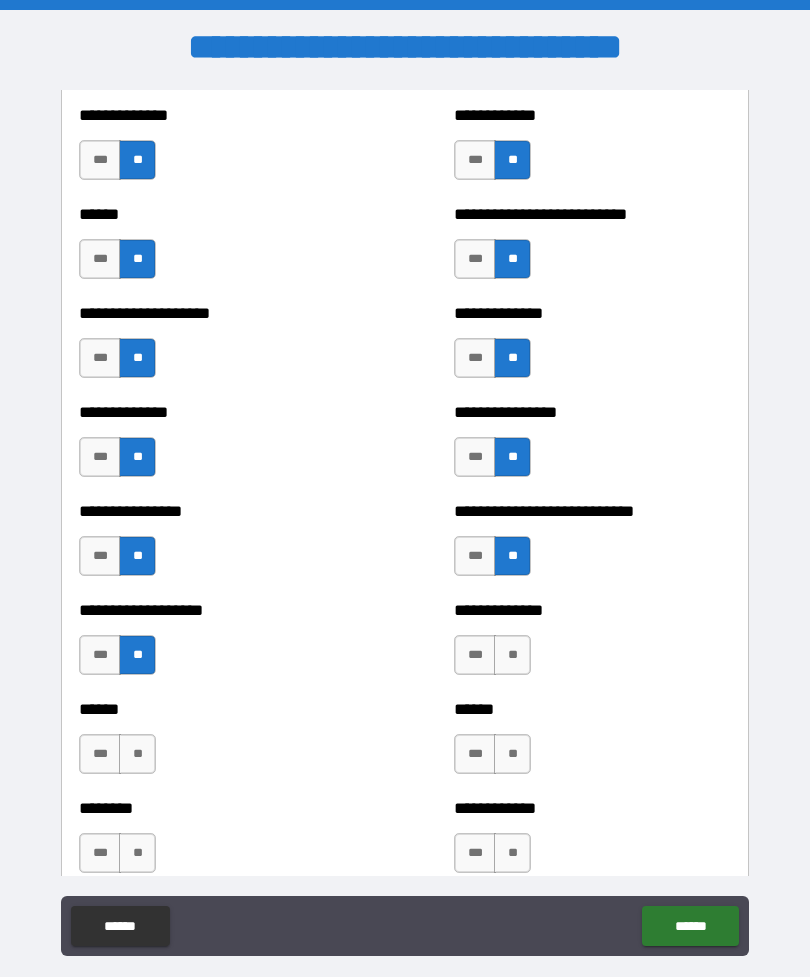 click on "**" at bounding box center [512, 655] 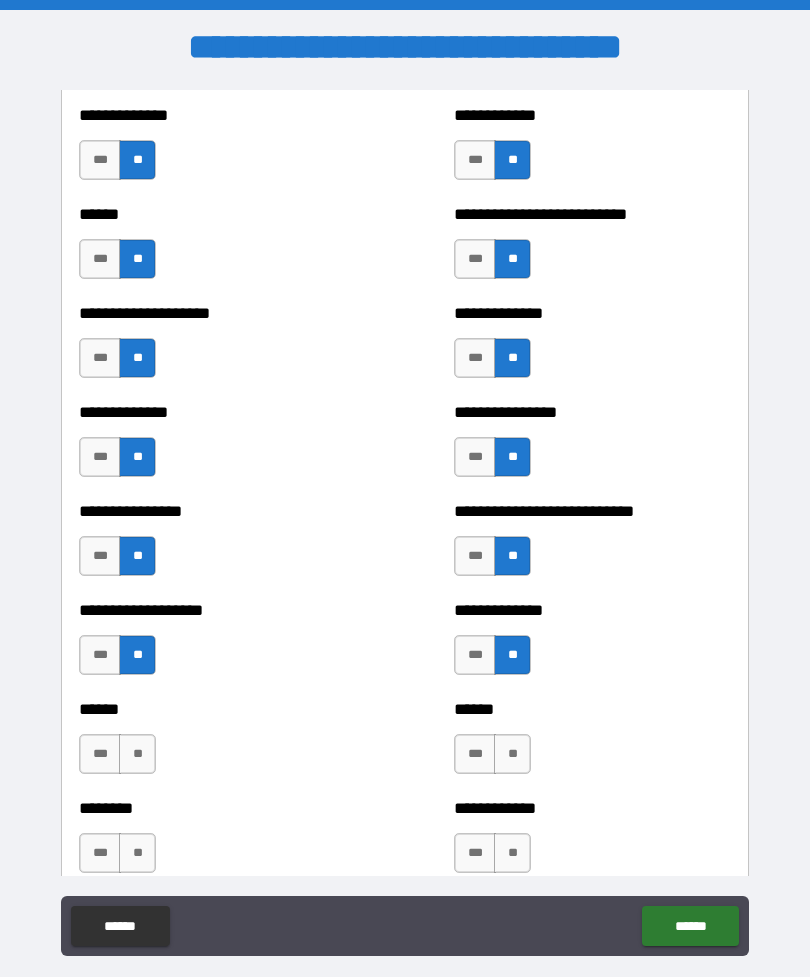 click on "**" at bounding box center (137, 754) 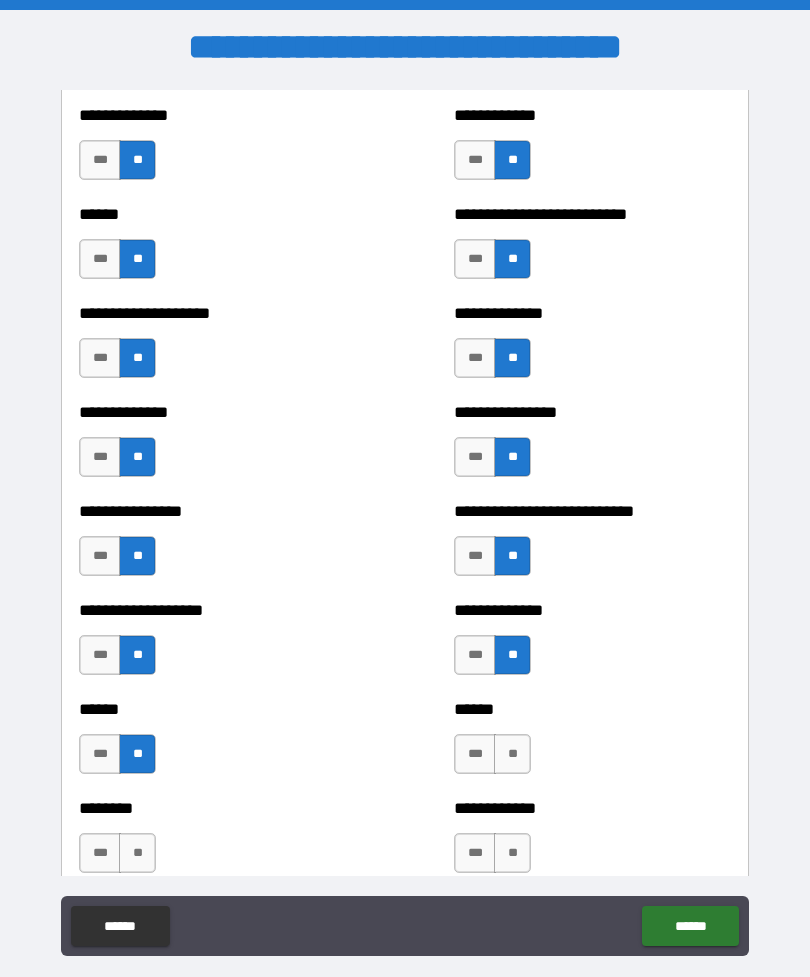 click on "****** *** **" at bounding box center [592, 744] 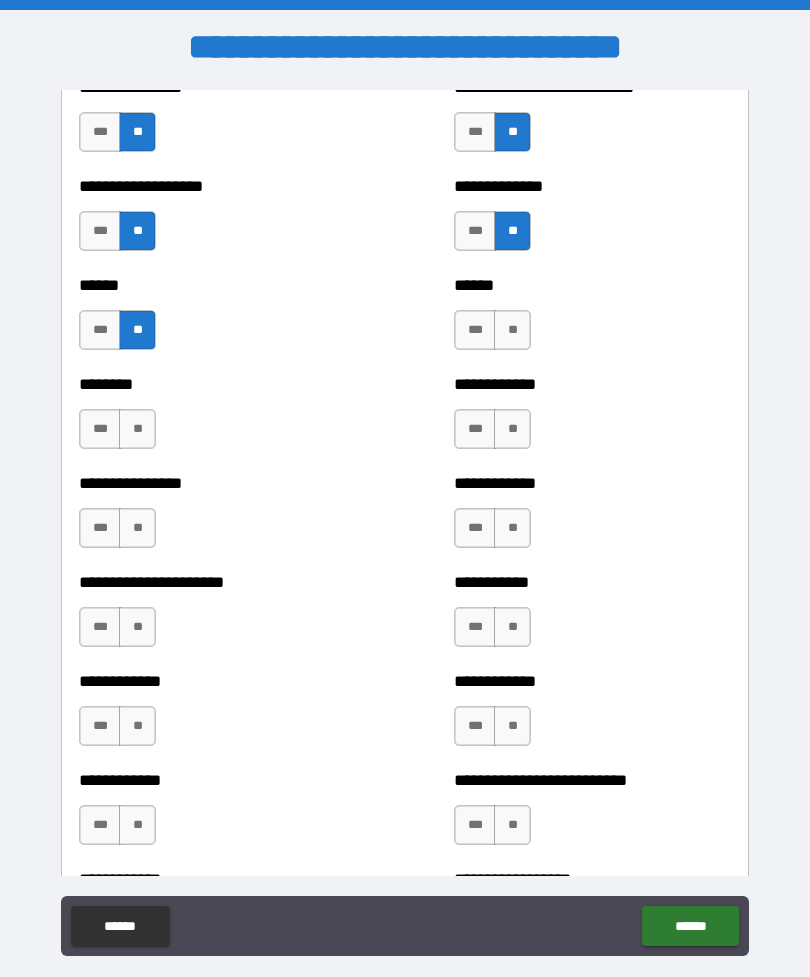scroll, scrollTop: 3813, scrollLeft: 0, axis: vertical 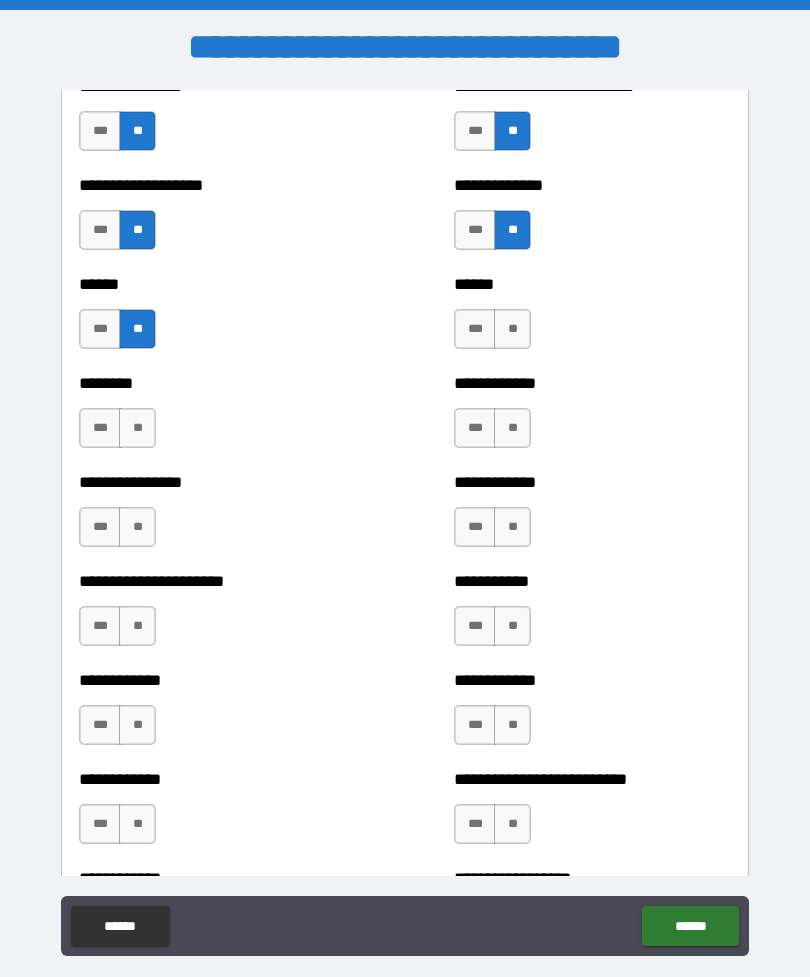 click on "****** *** **" at bounding box center (592, 319) 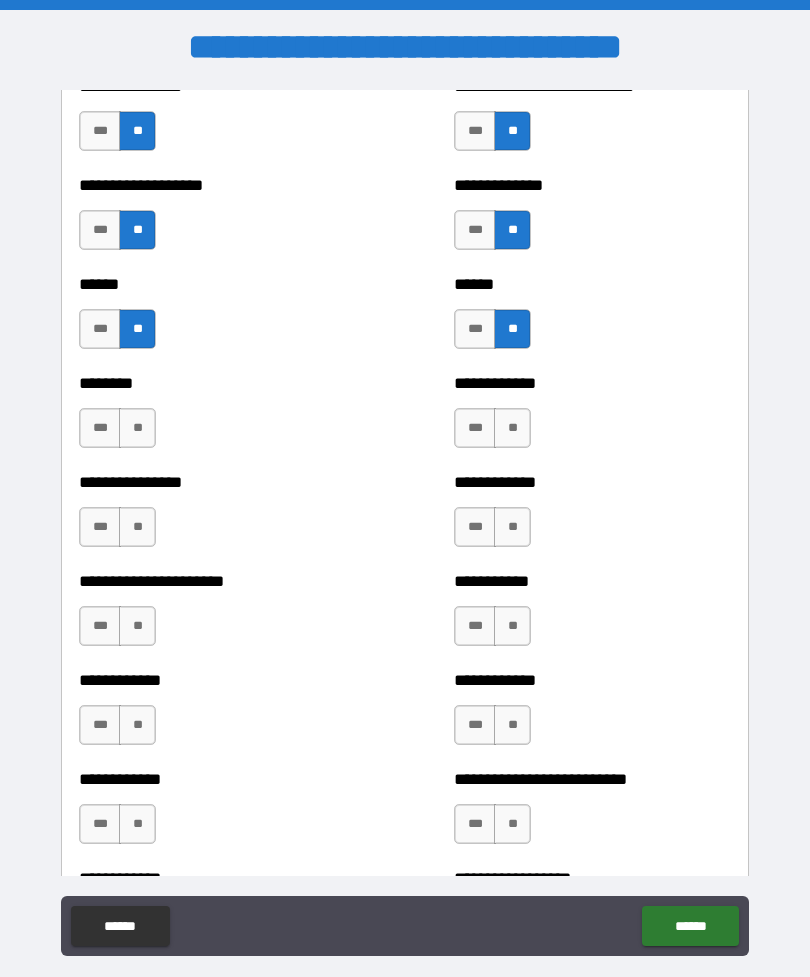 click on "**" at bounding box center (137, 428) 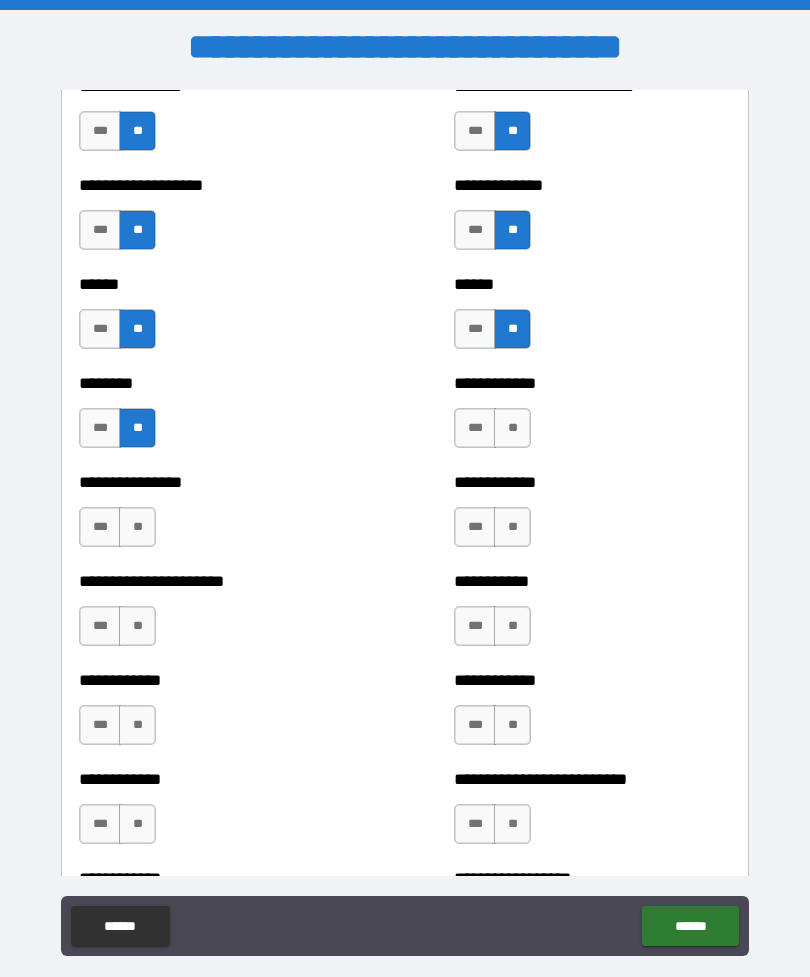click on "**" at bounding box center (512, 428) 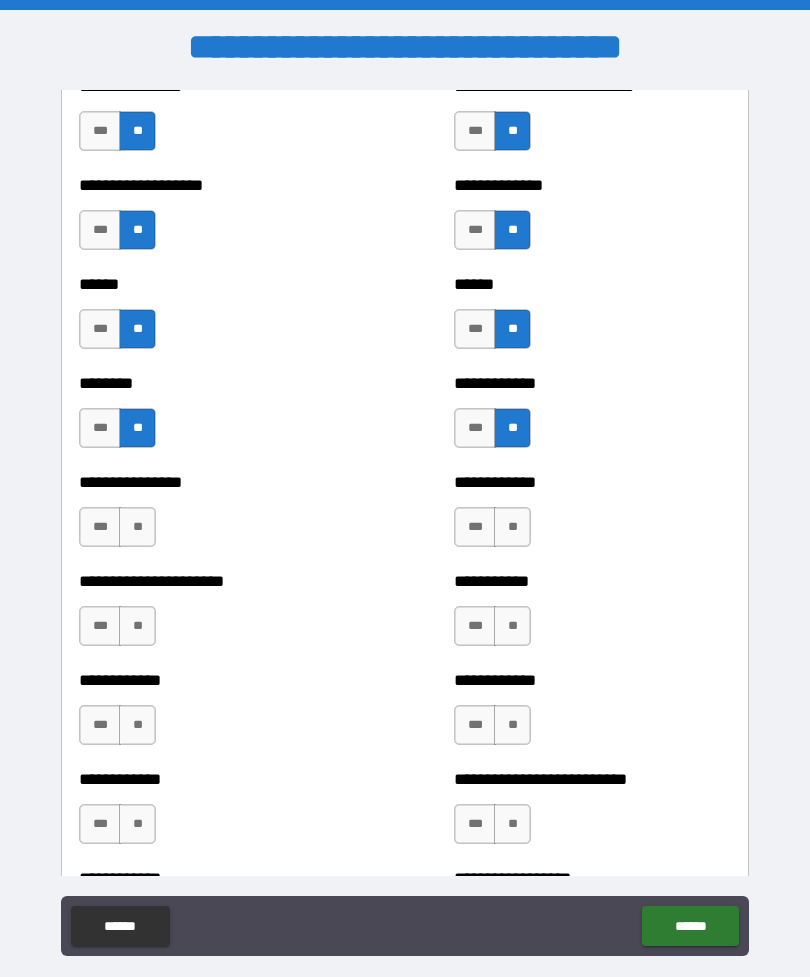 click on "**" at bounding box center (137, 527) 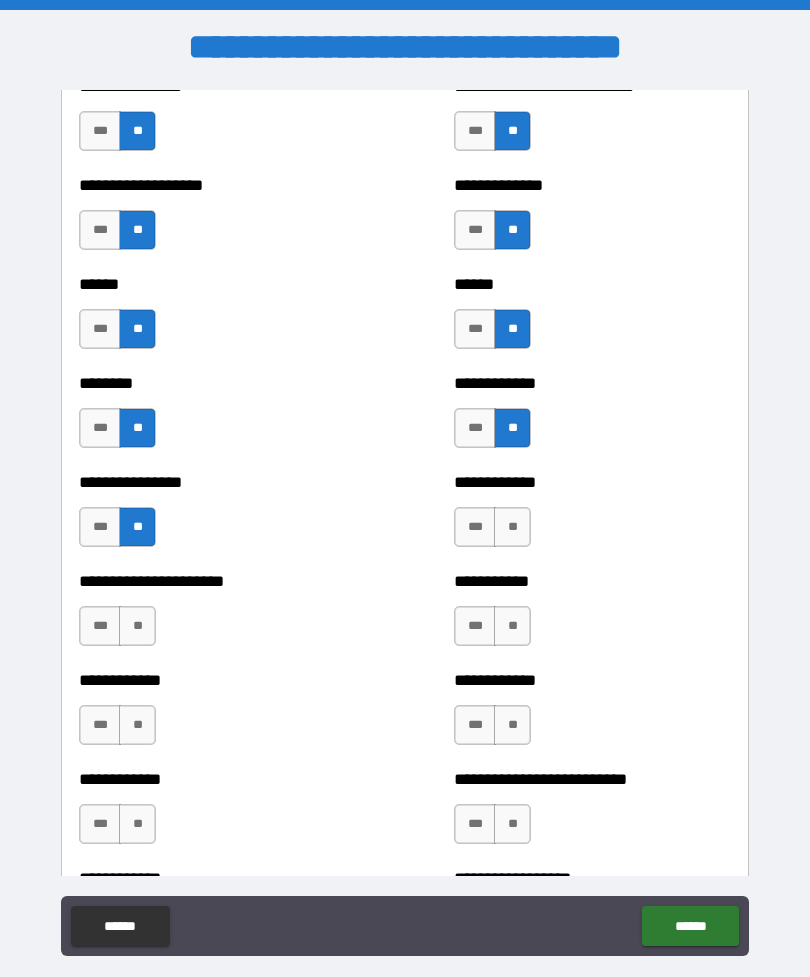 click on "**********" at bounding box center [592, 517] 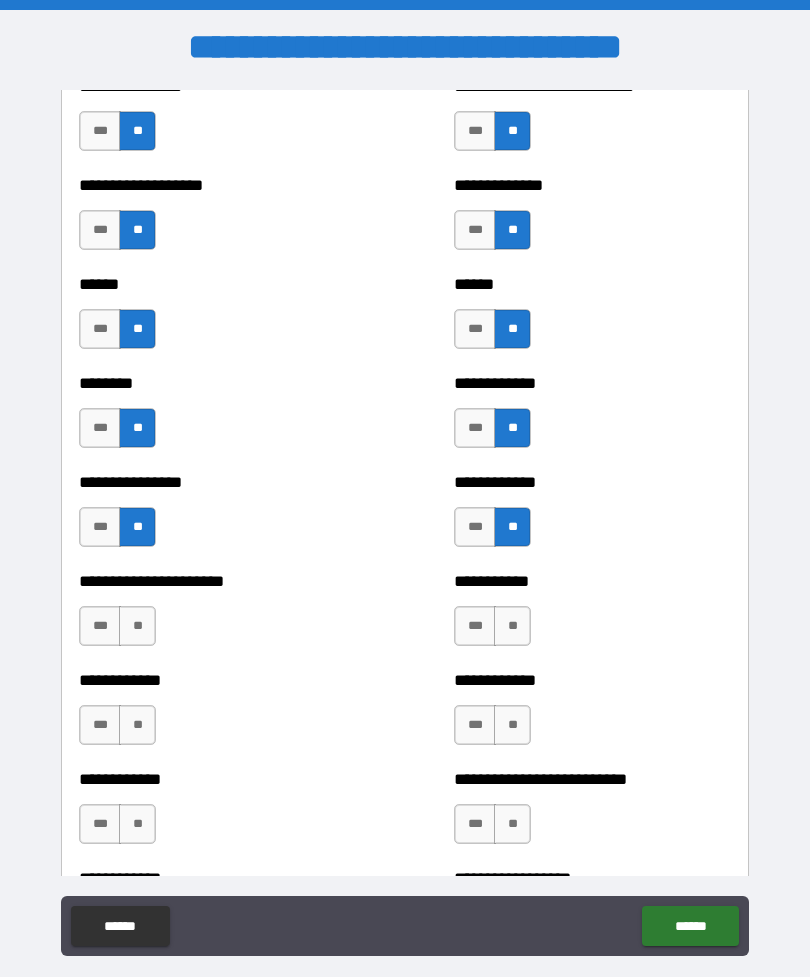 click on "**" at bounding box center [137, 626] 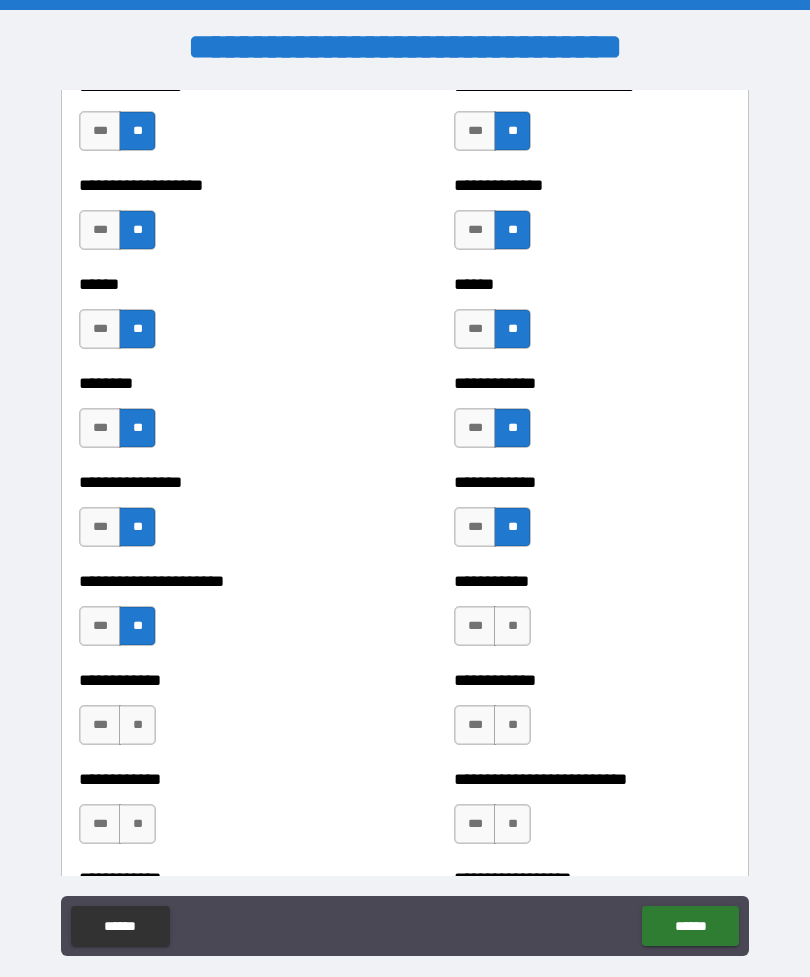 click on "**" at bounding box center [512, 626] 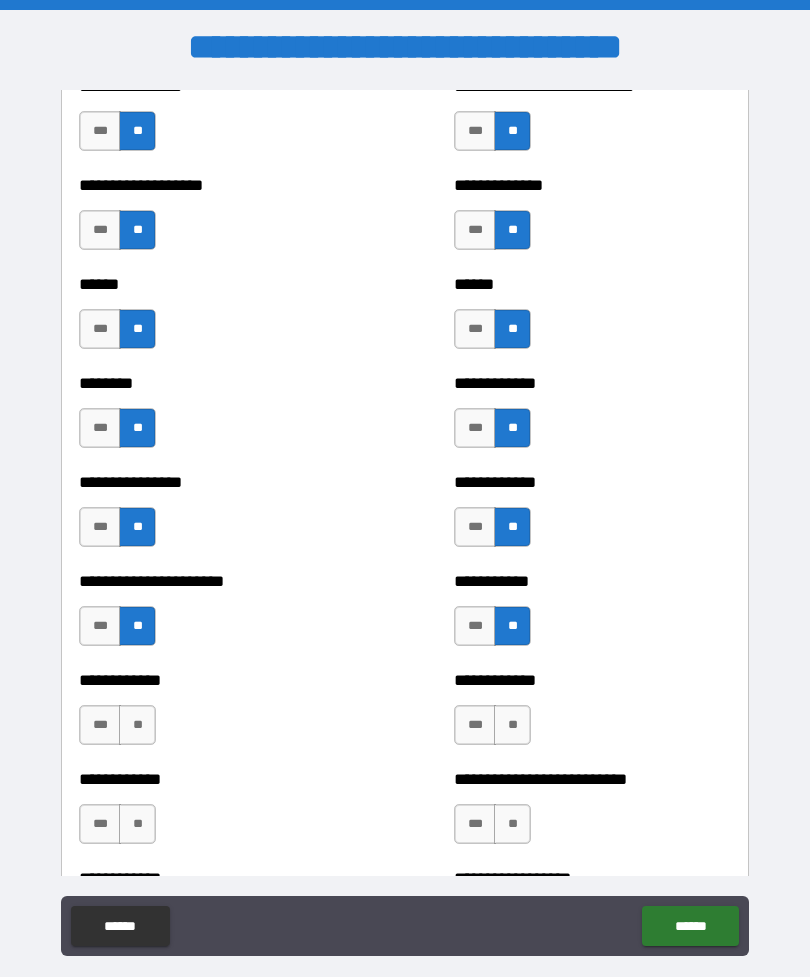 click on "**" at bounding box center (137, 725) 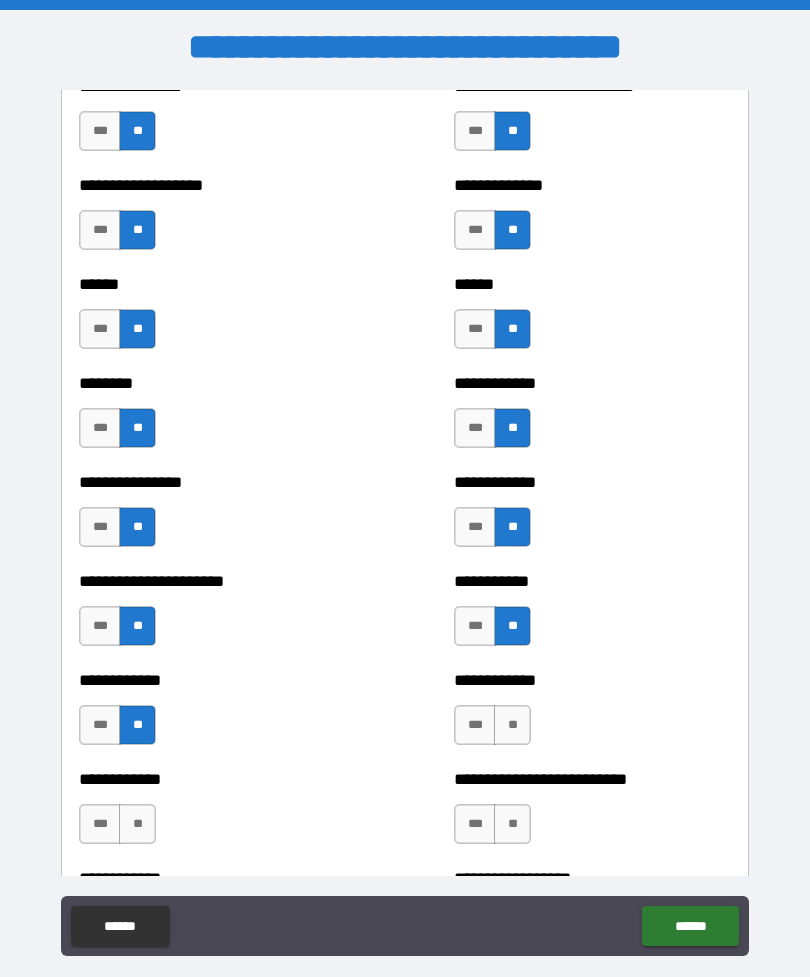 click on "**" at bounding box center (512, 725) 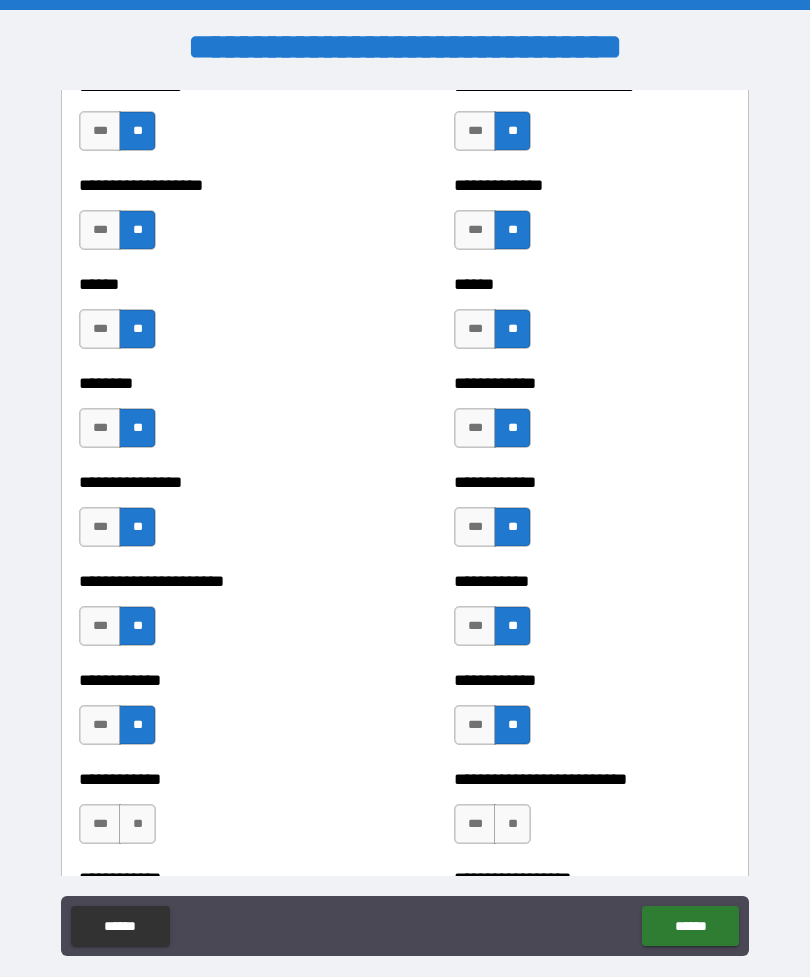 click on "**" at bounding box center (137, 824) 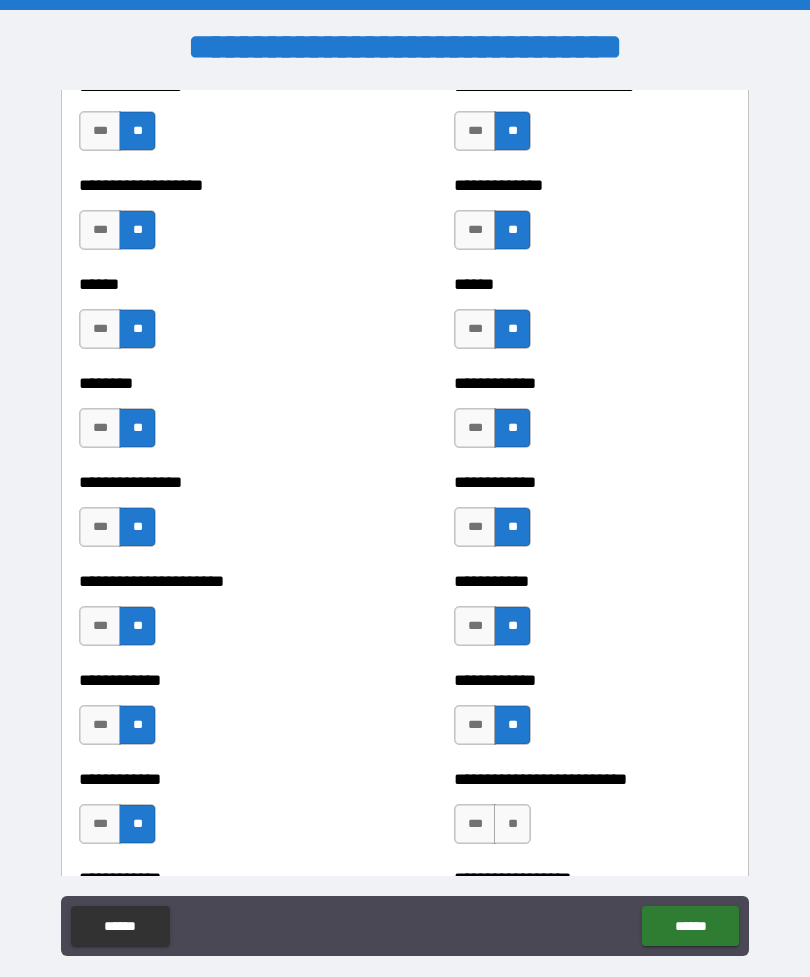 click on "**" at bounding box center [512, 824] 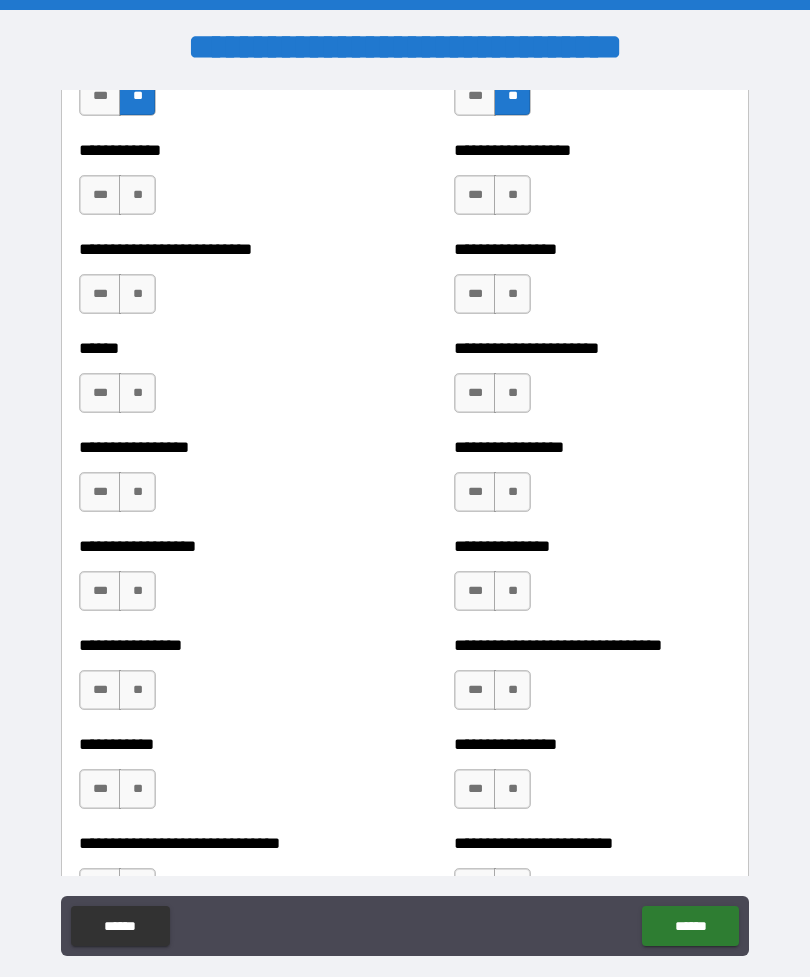 scroll, scrollTop: 4542, scrollLeft: 0, axis: vertical 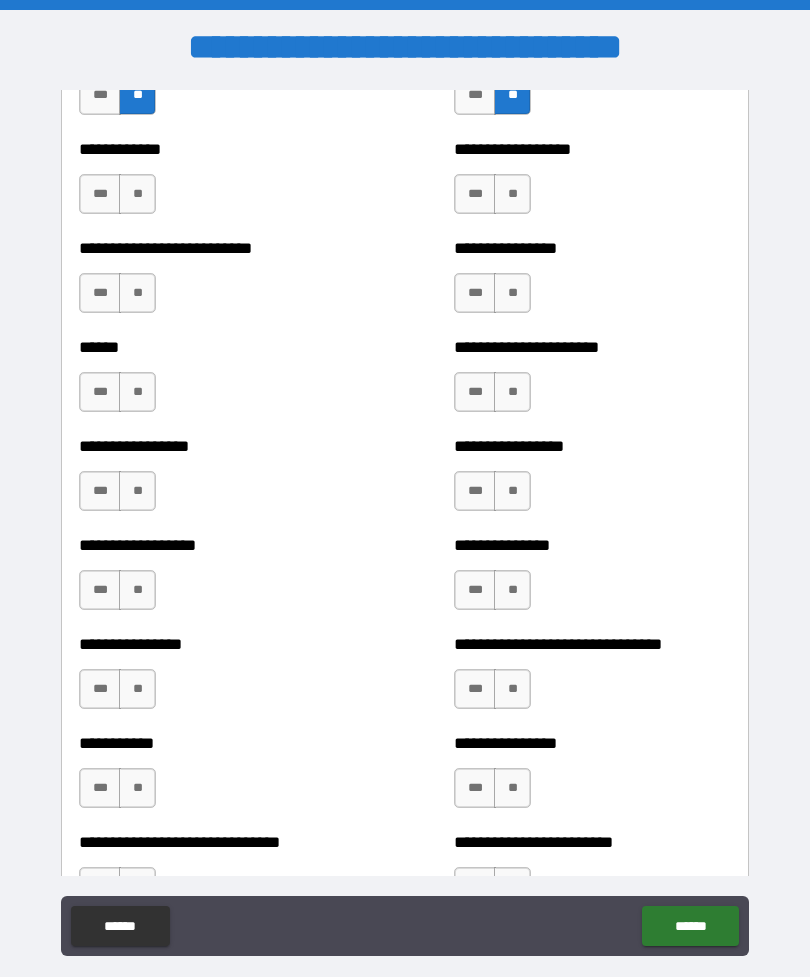 click on "**" at bounding box center (137, 194) 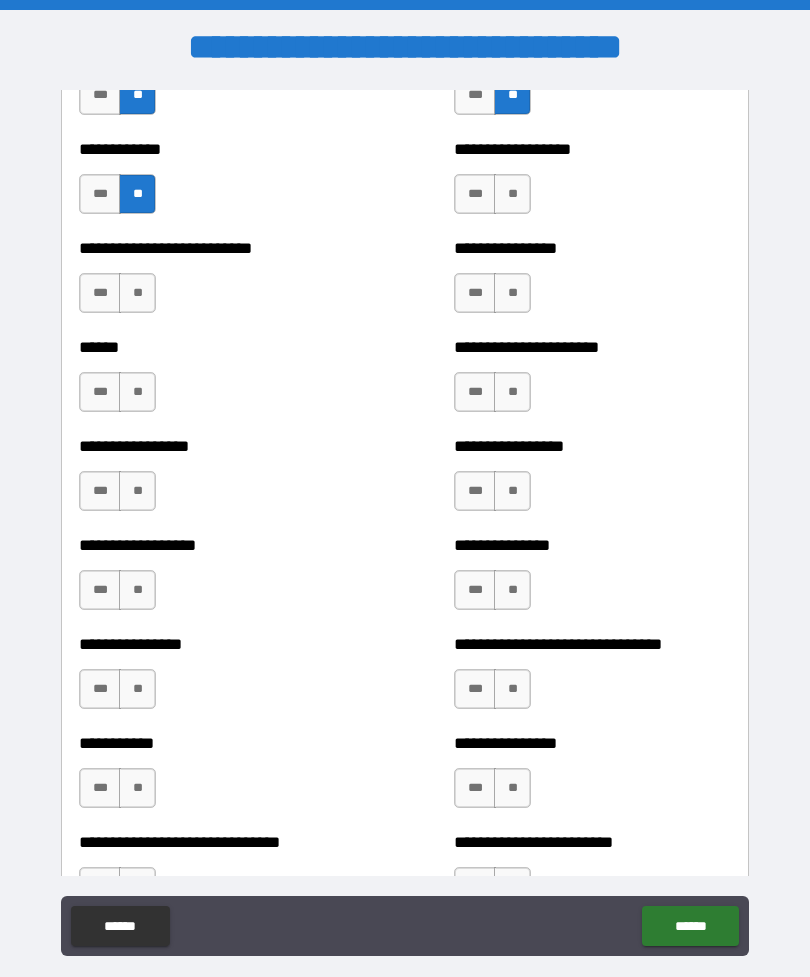 click on "**" at bounding box center [512, 194] 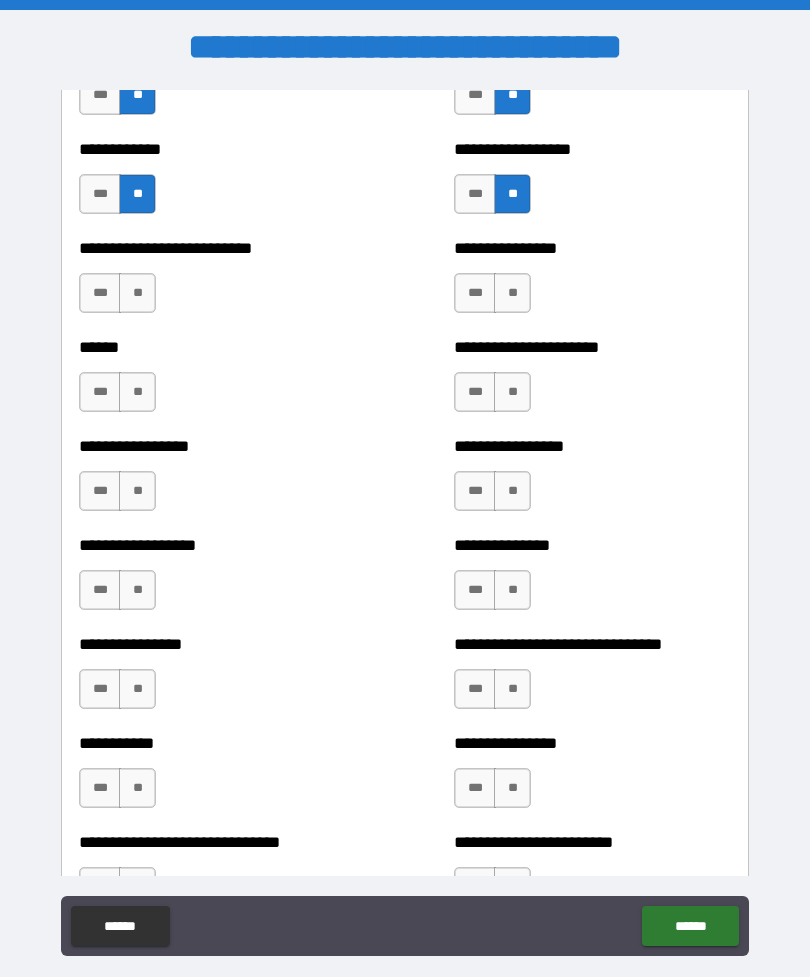 click on "**" at bounding box center [137, 293] 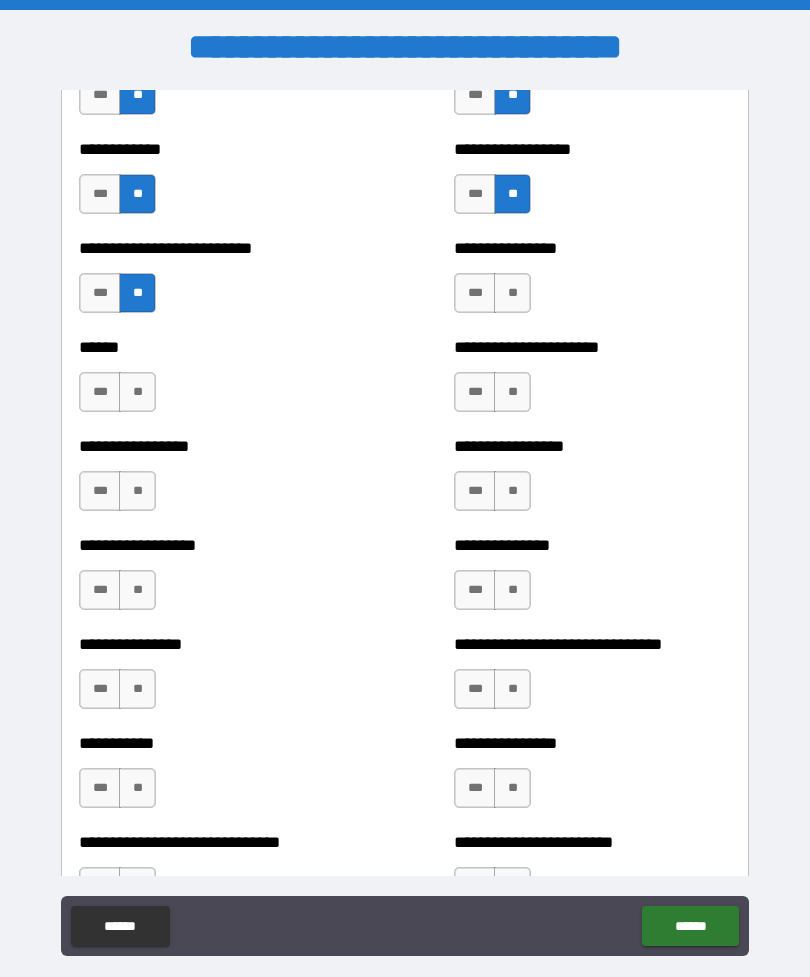 click on "**" at bounding box center [512, 293] 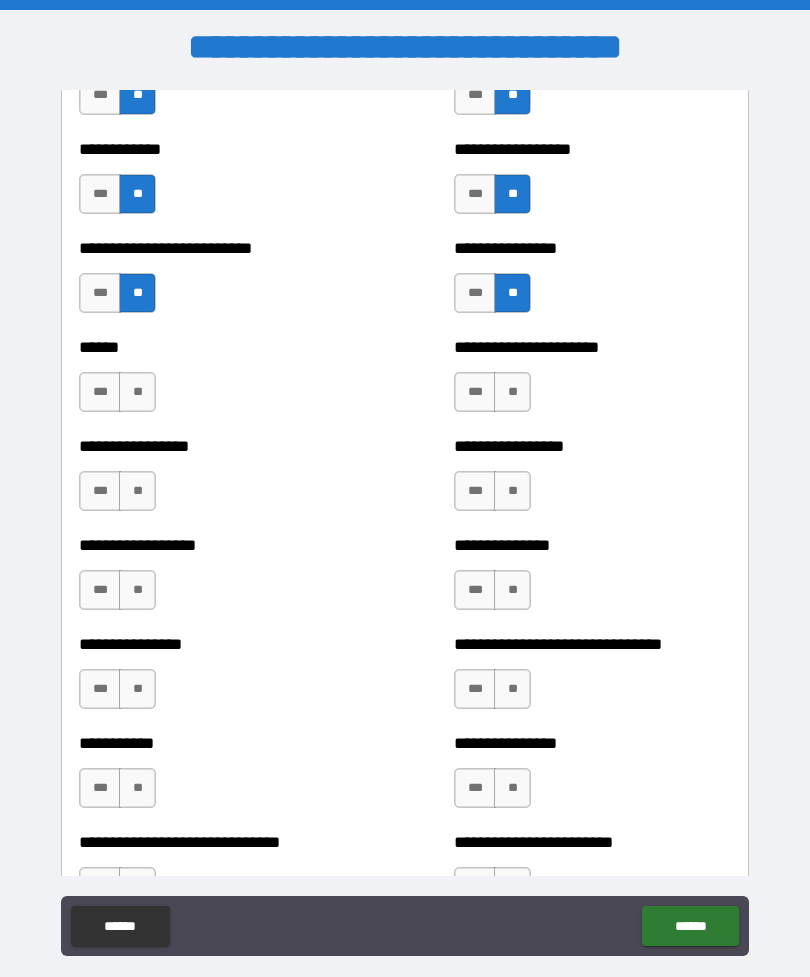 click on "**" at bounding box center (137, 392) 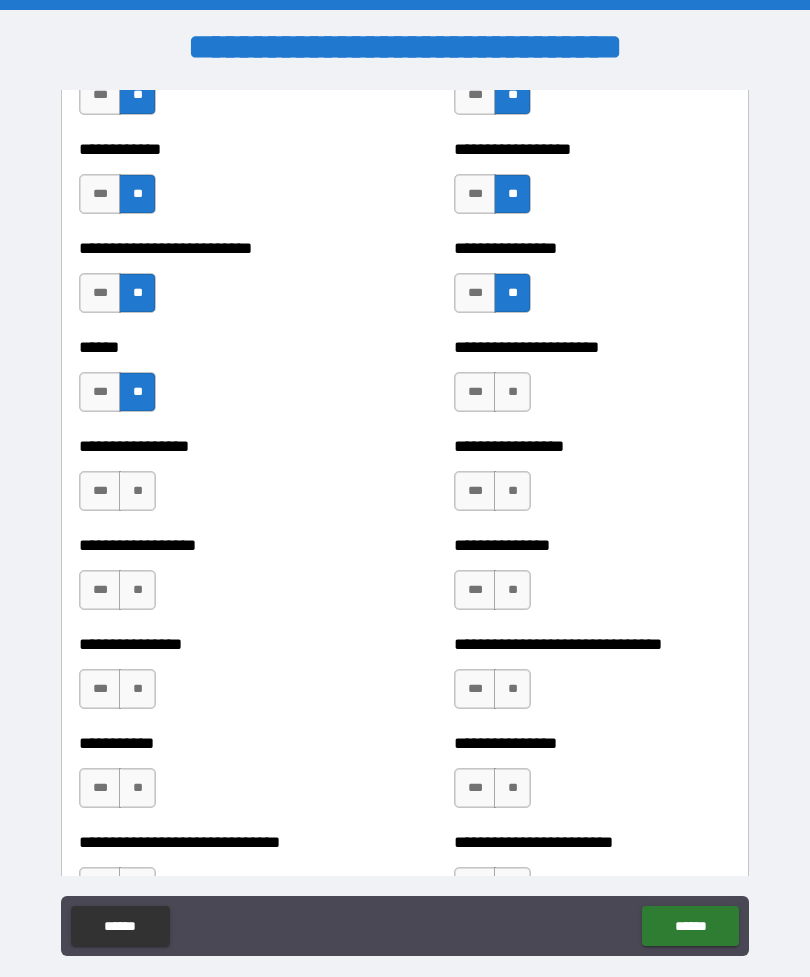 click on "**" at bounding box center (512, 392) 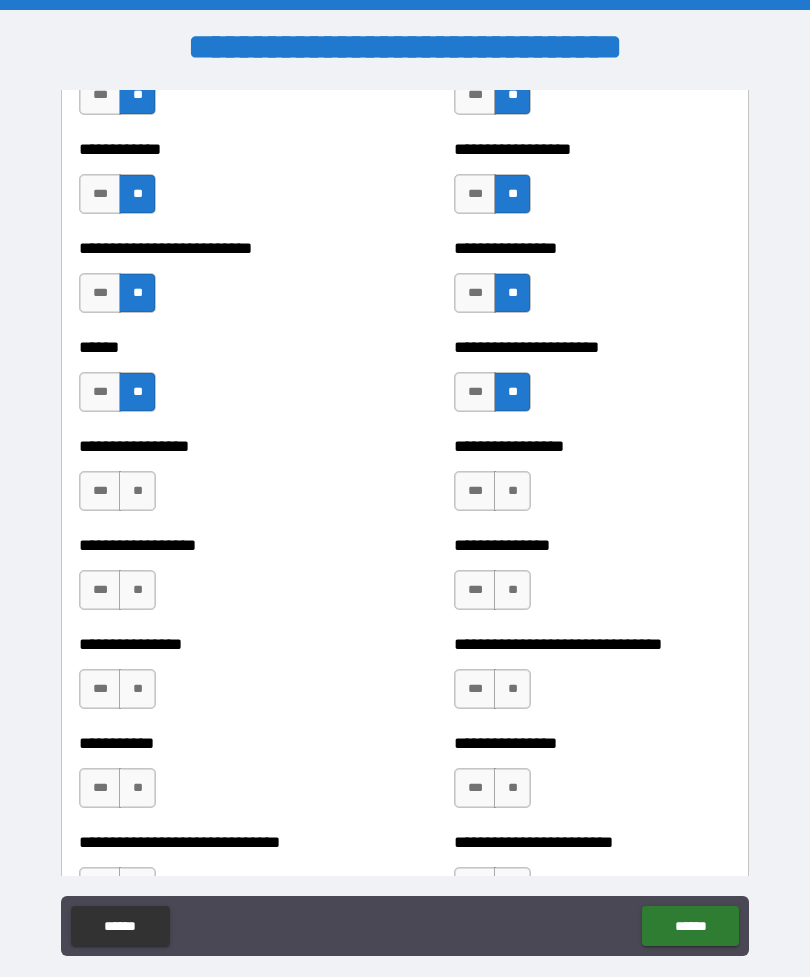 click on "**" at bounding box center (137, 491) 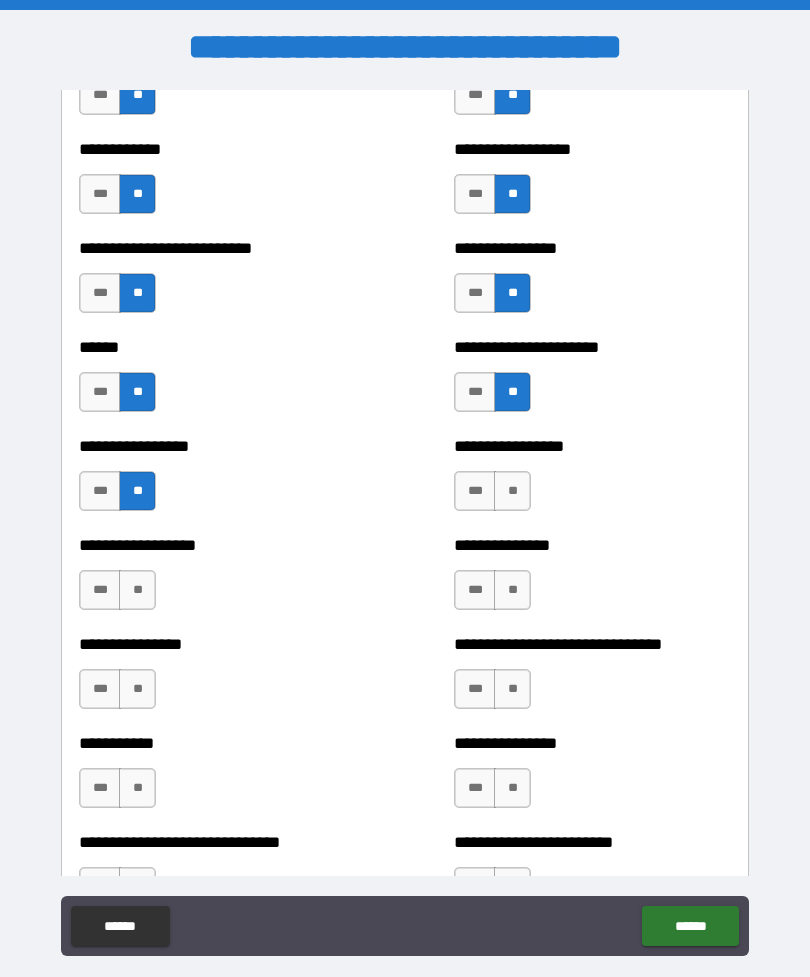 click on "**" at bounding box center [512, 491] 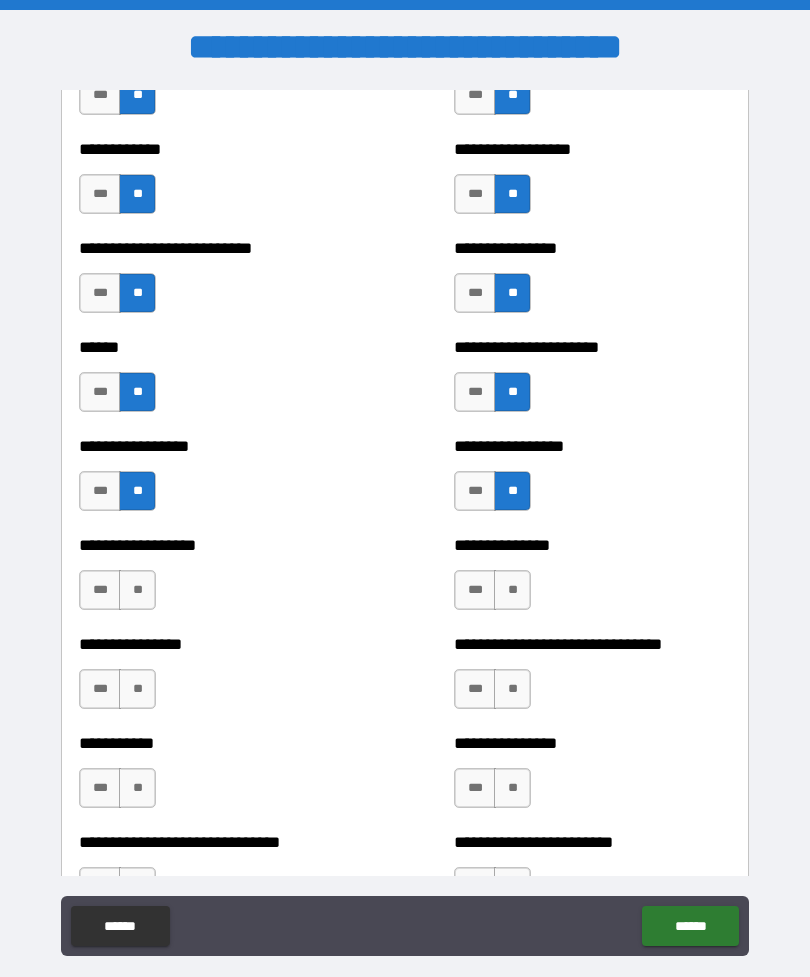 click on "**" at bounding box center (137, 590) 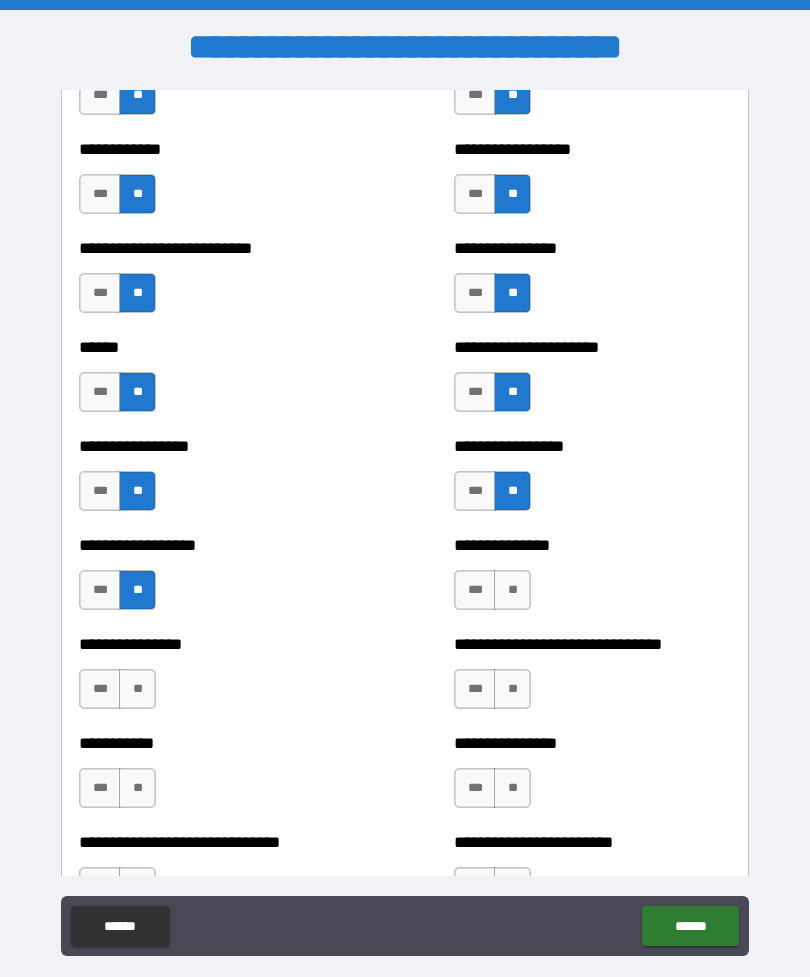 click on "**" at bounding box center (512, 590) 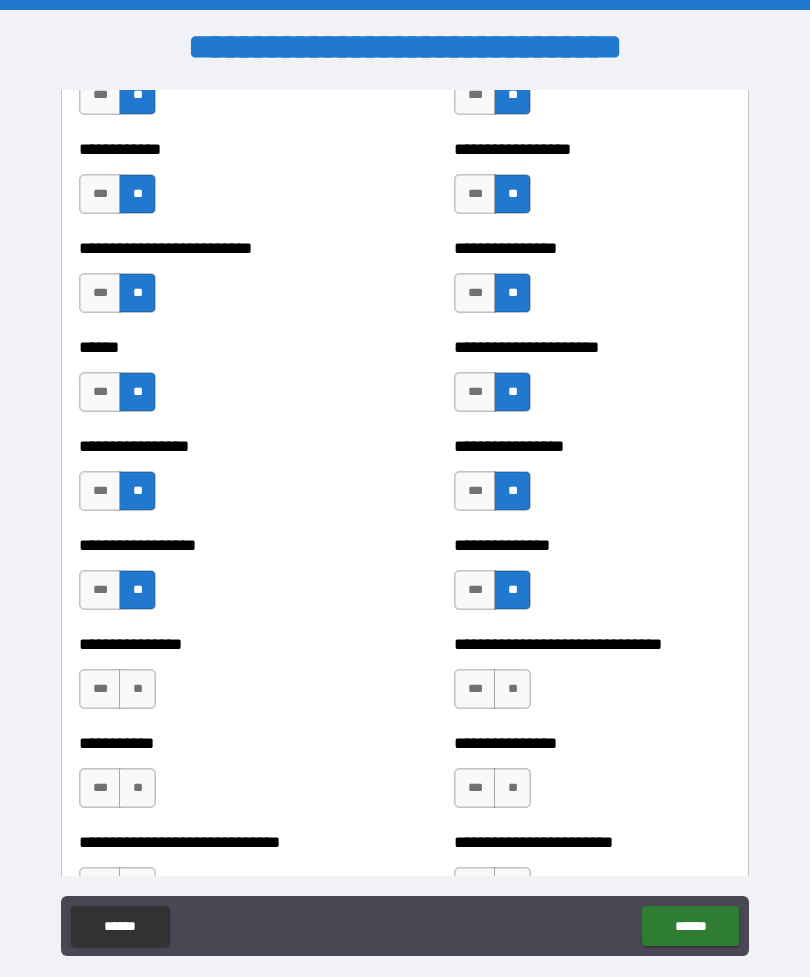 click on "**" at bounding box center [137, 689] 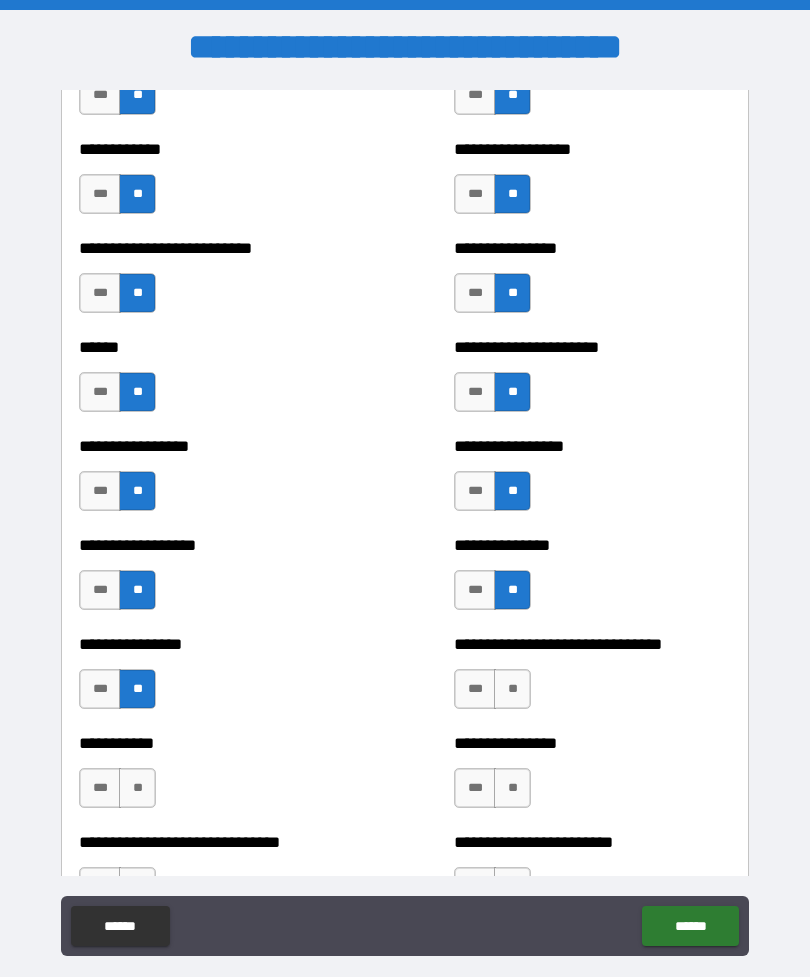 click on "**" at bounding box center [512, 689] 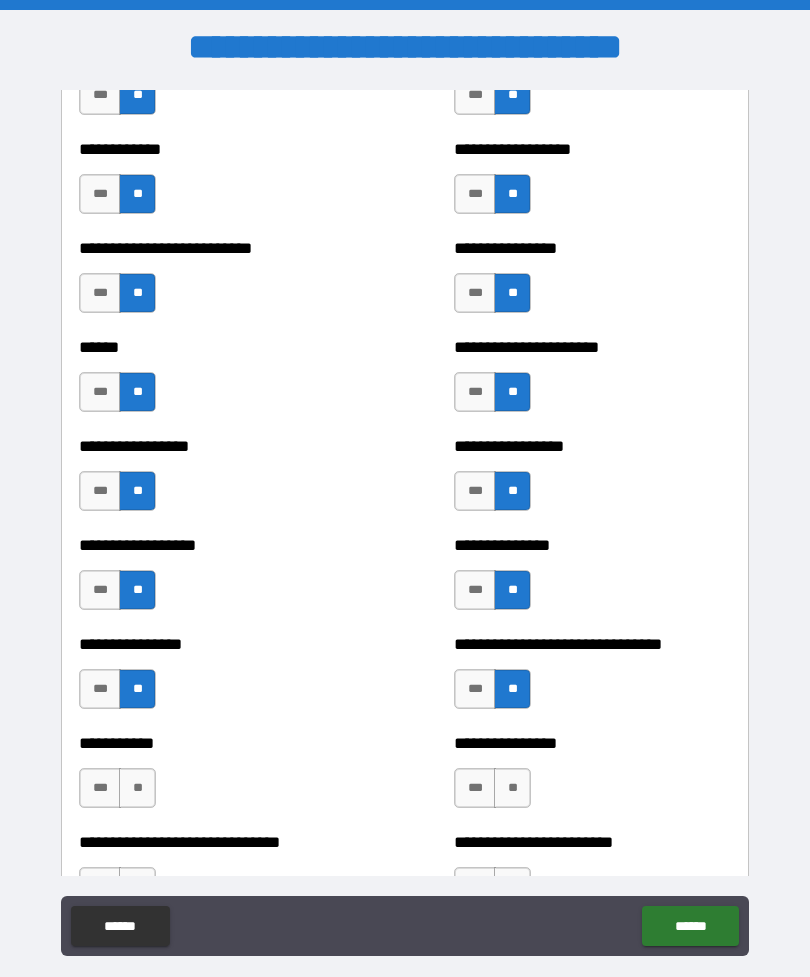 click on "**" at bounding box center [137, 788] 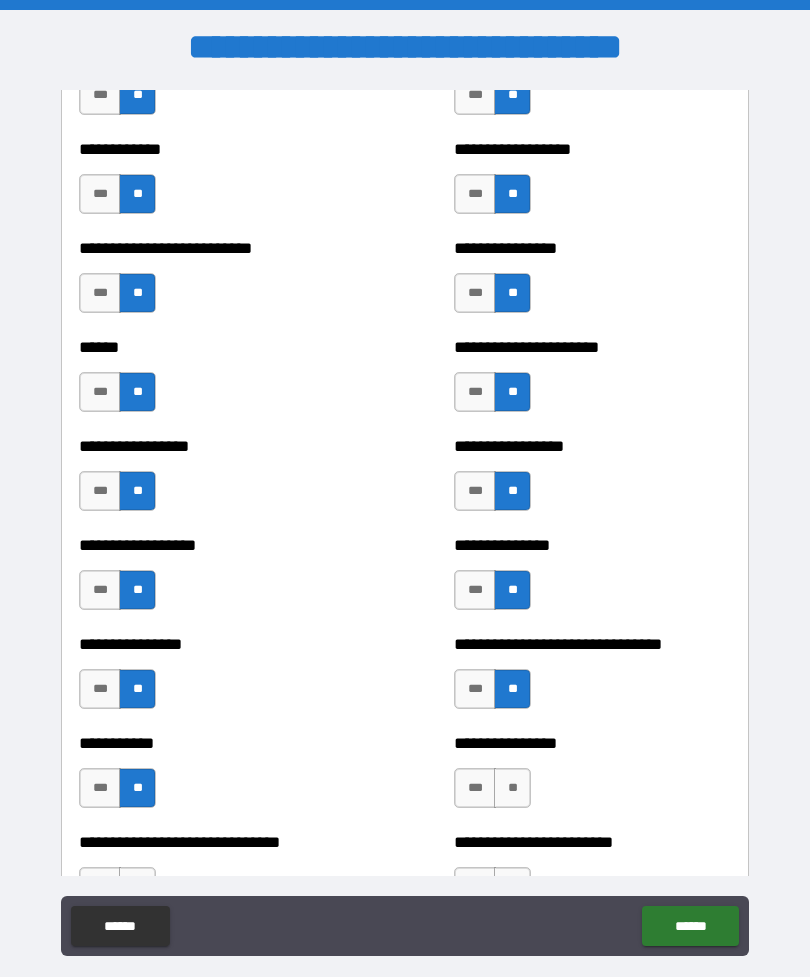 click on "**" at bounding box center [512, 788] 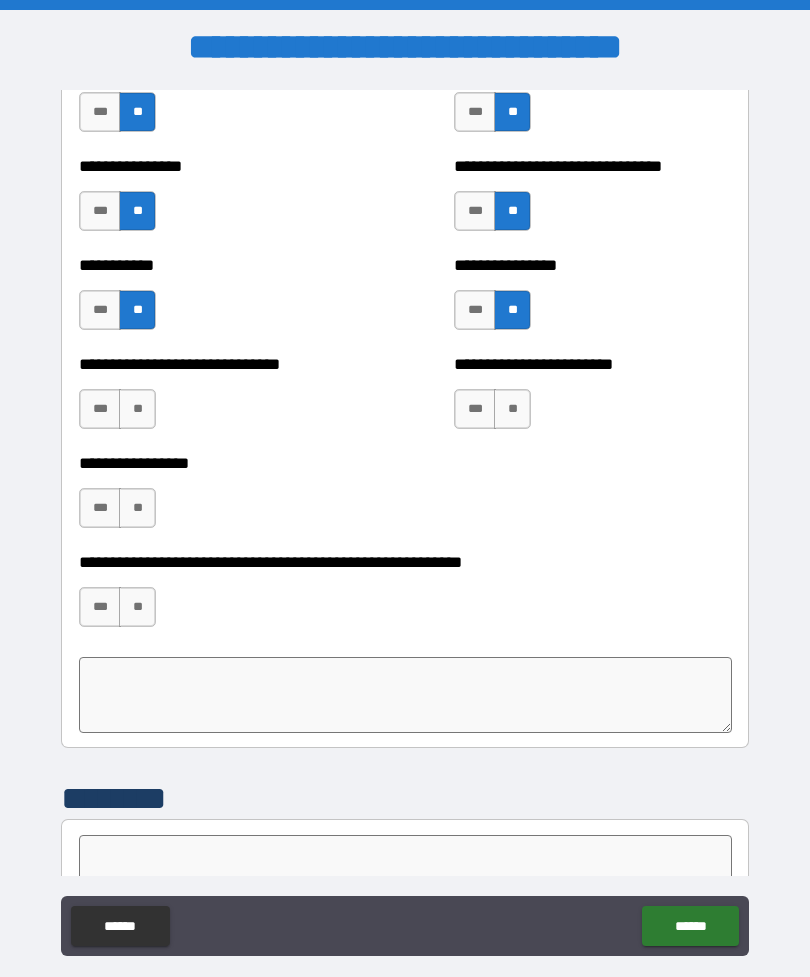 scroll, scrollTop: 5022, scrollLeft: 0, axis: vertical 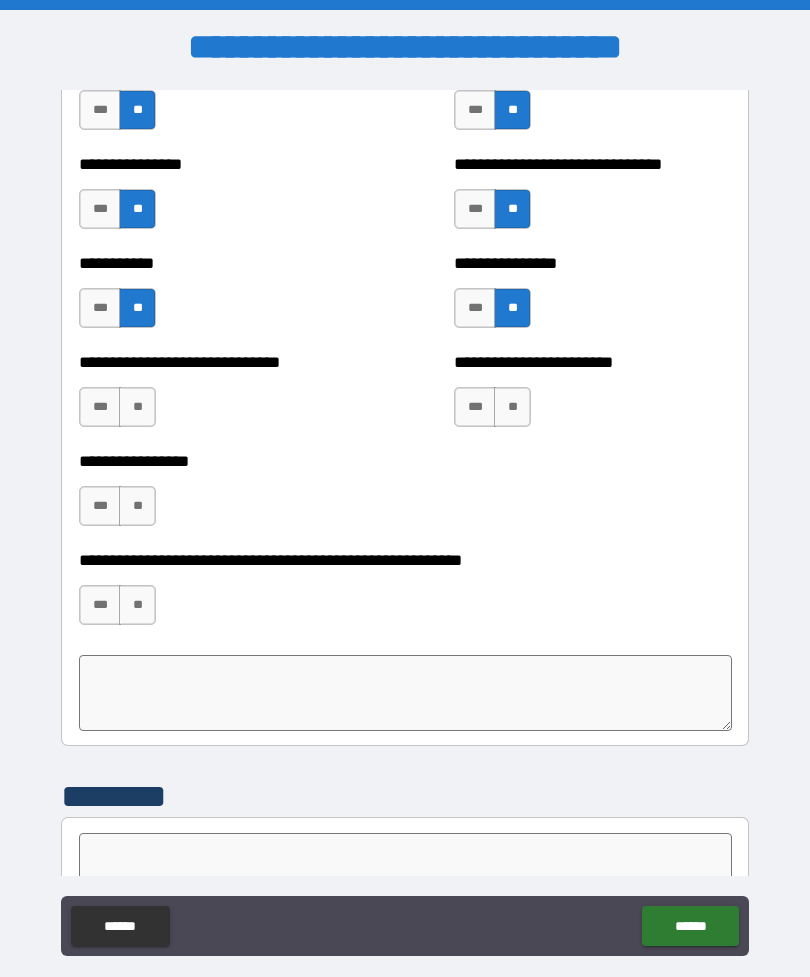 click on "**" at bounding box center (137, 407) 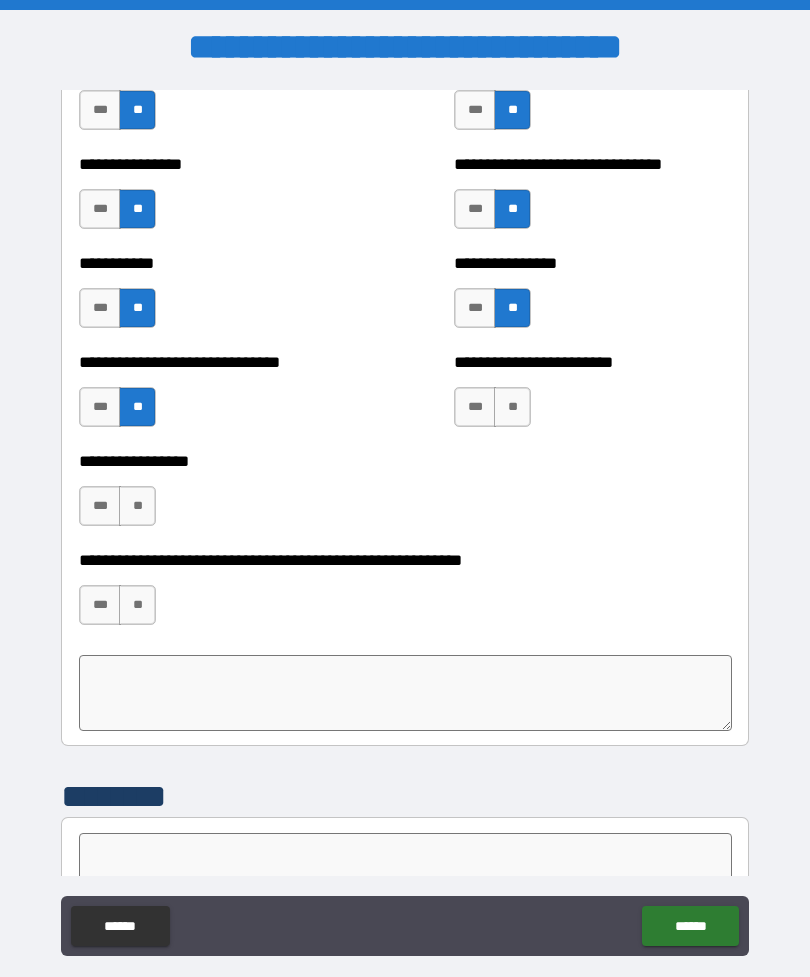 click on "**" at bounding box center [512, 407] 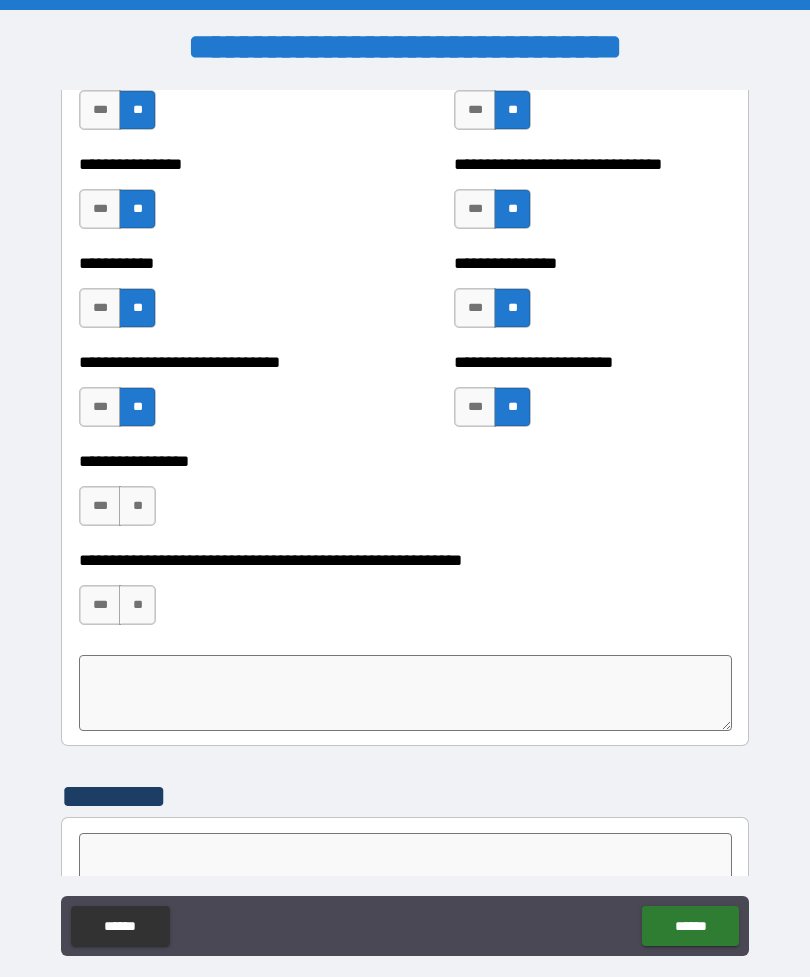 click on "**" at bounding box center (137, 506) 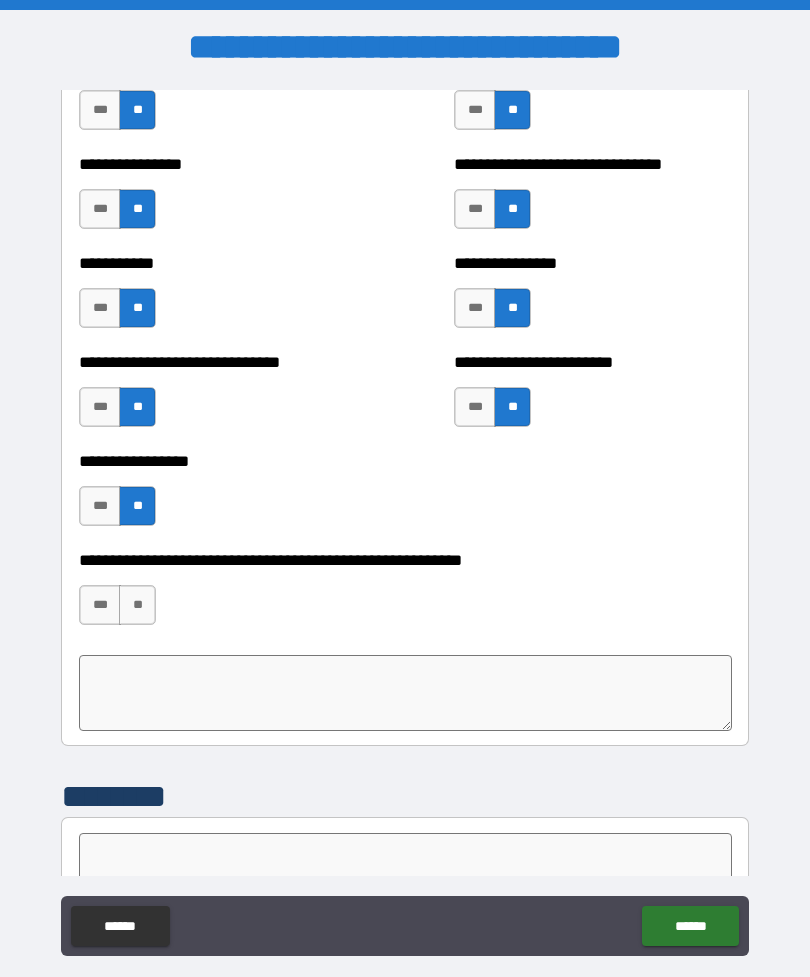 click on "**" at bounding box center (137, 605) 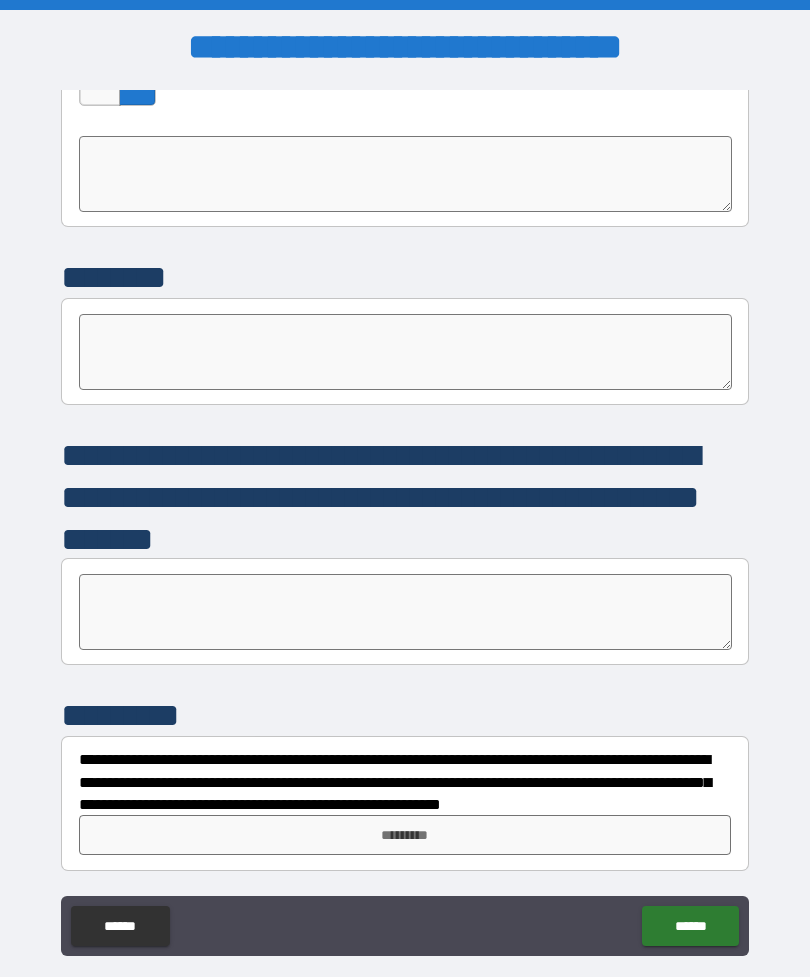 scroll, scrollTop: 5541, scrollLeft: 0, axis: vertical 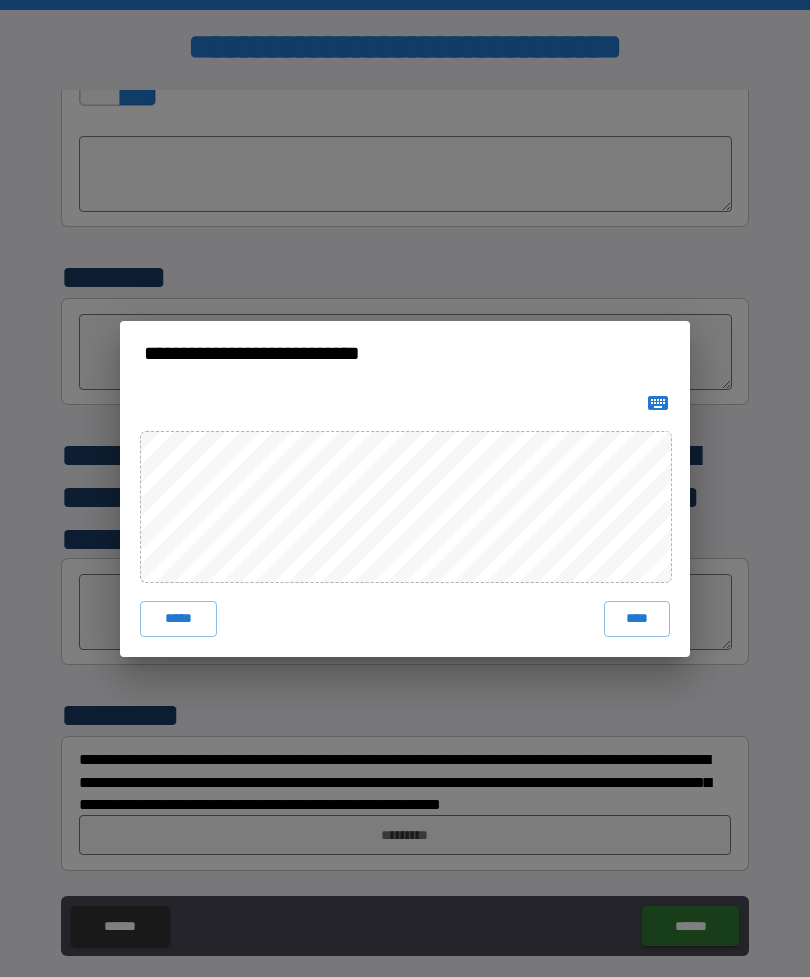 click on "****" at bounding box center [637, 619] 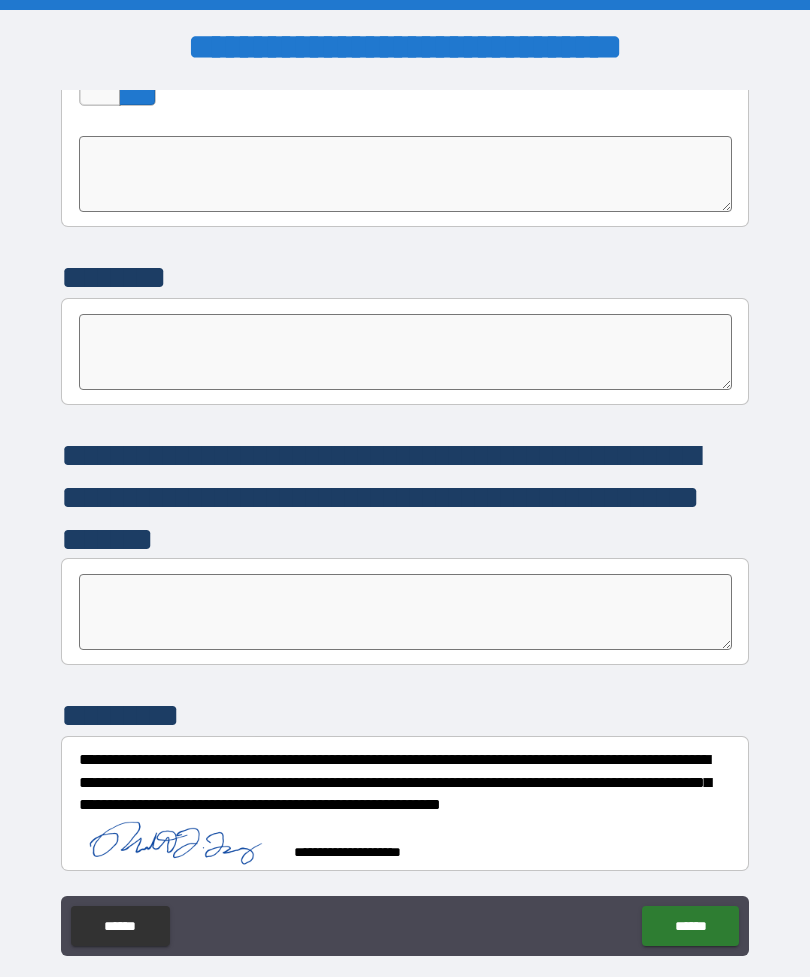 scroll, scrollTop: 5531, scrollLeft: 0, axis: vertical 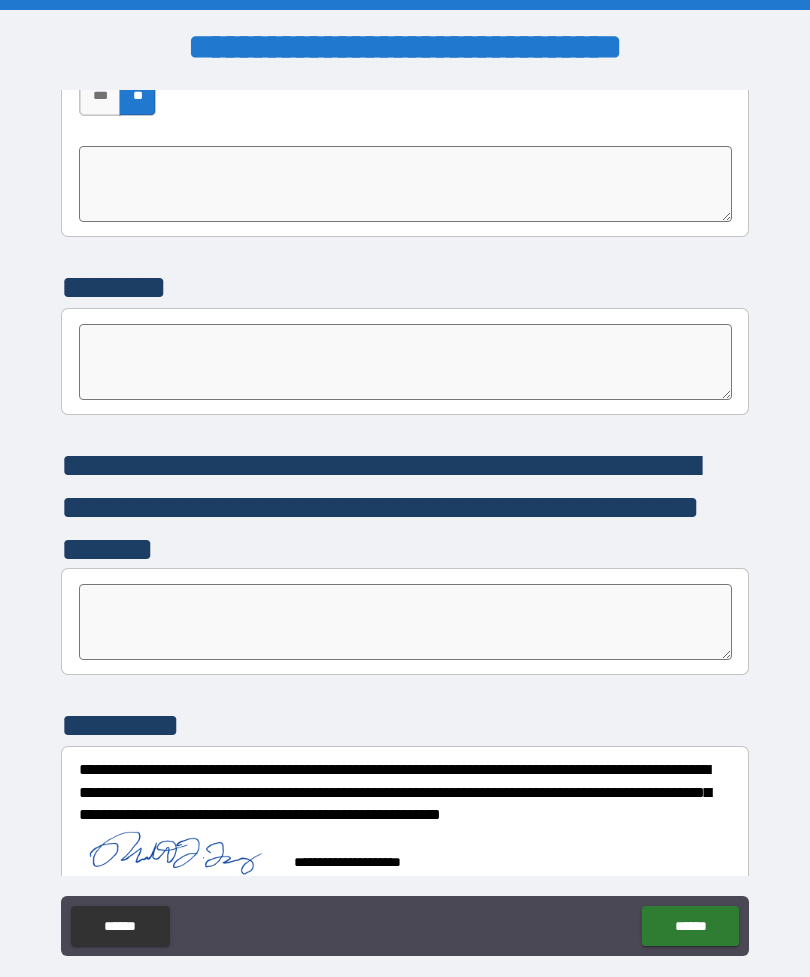 click on "******" at bounding box center [690, 926] 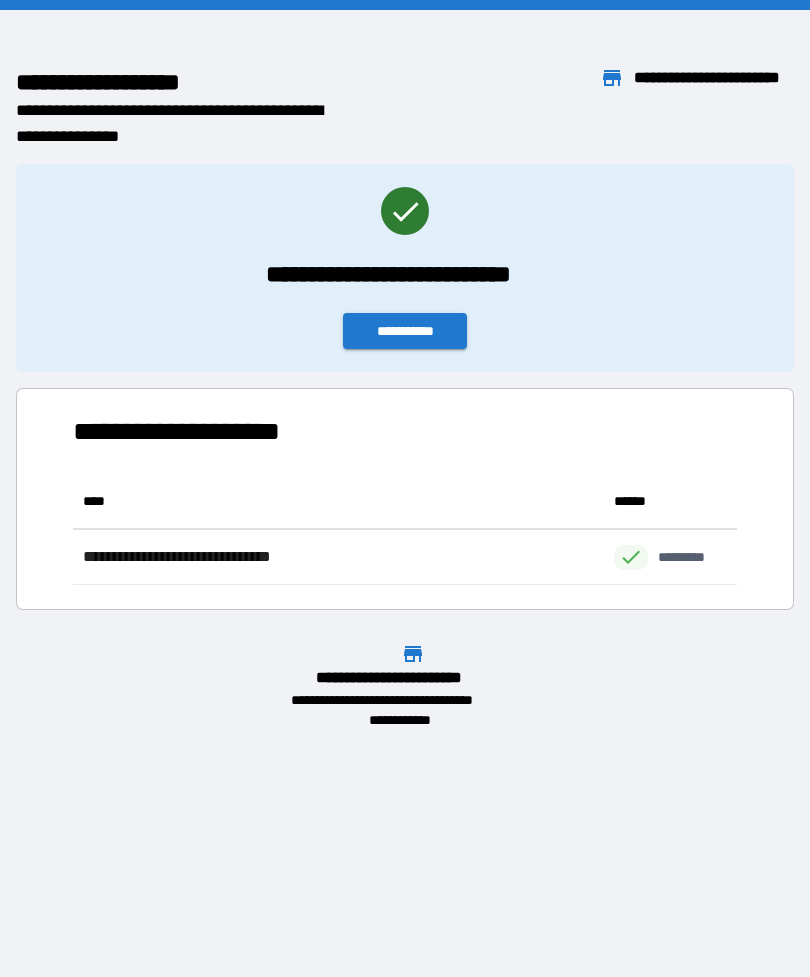 scroll, scrollTop: 111, scrollLeft: 664, axis: both 